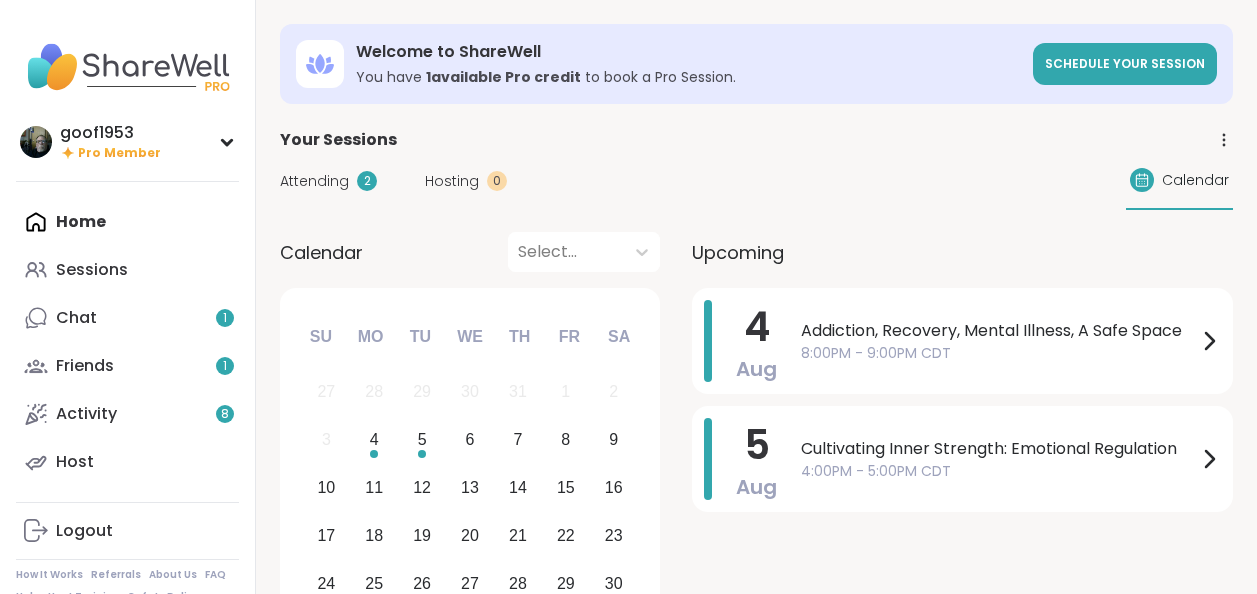 scroll, scrollTop: 0, scrollLeft: 0, axis: both 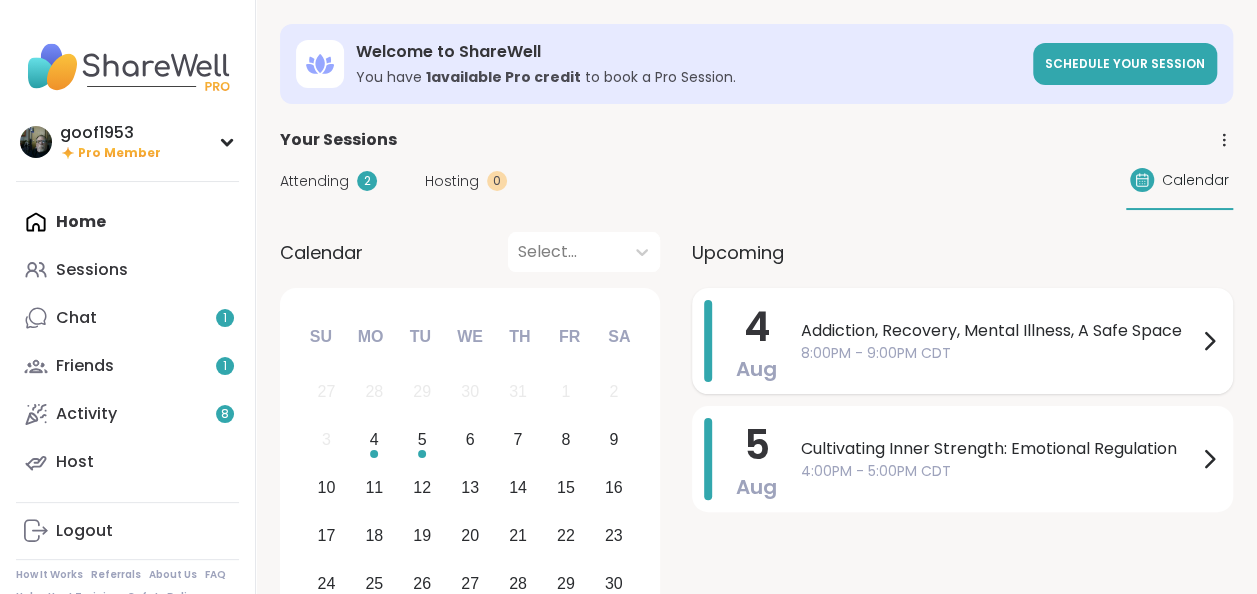 click on "Addiction, Recovery, Mental Illness, A Safe Space" at bounding box center [999, 331] 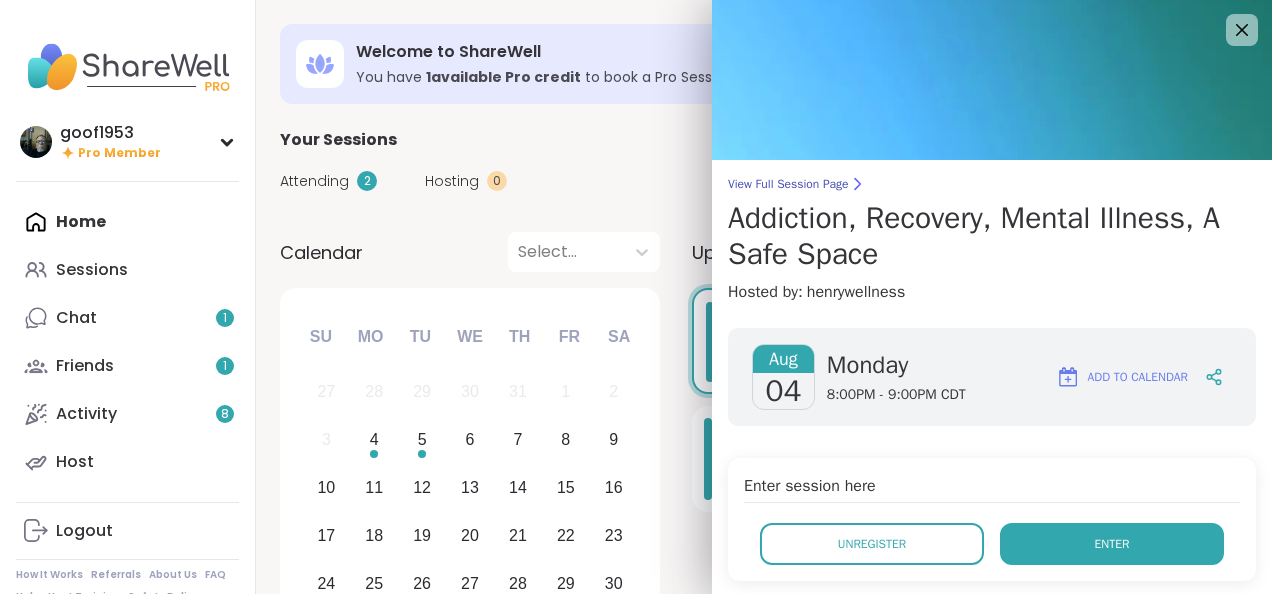 click on "Enter" at bounding box center (1112, 544) 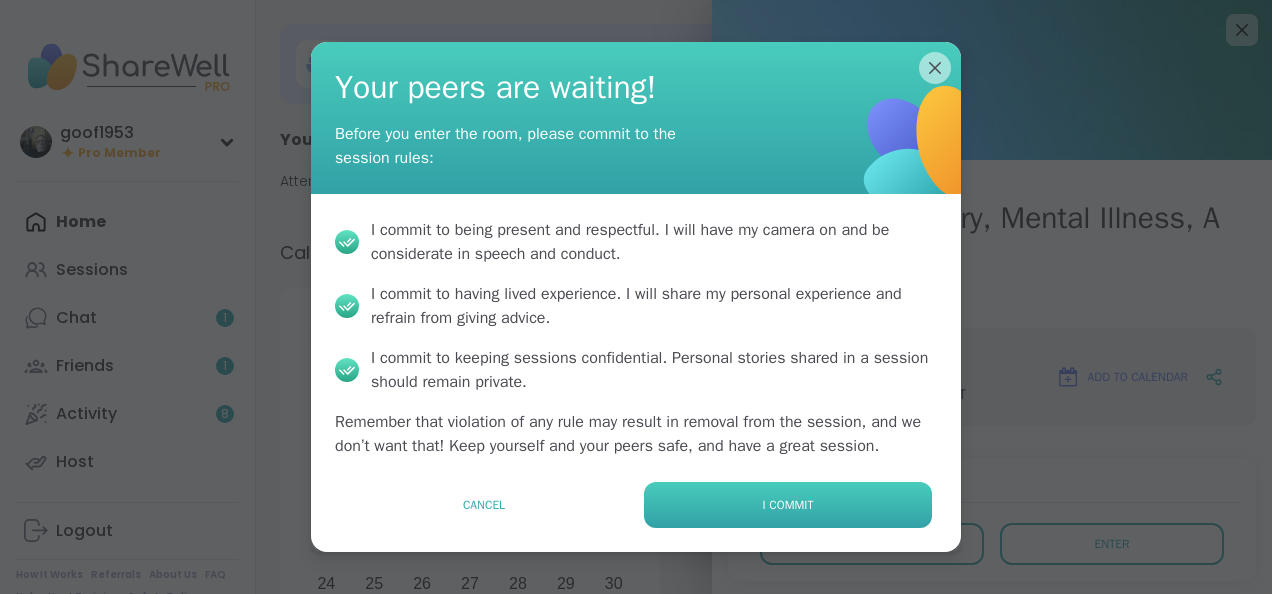 click on "I commit" at bounding box center [788, 505] 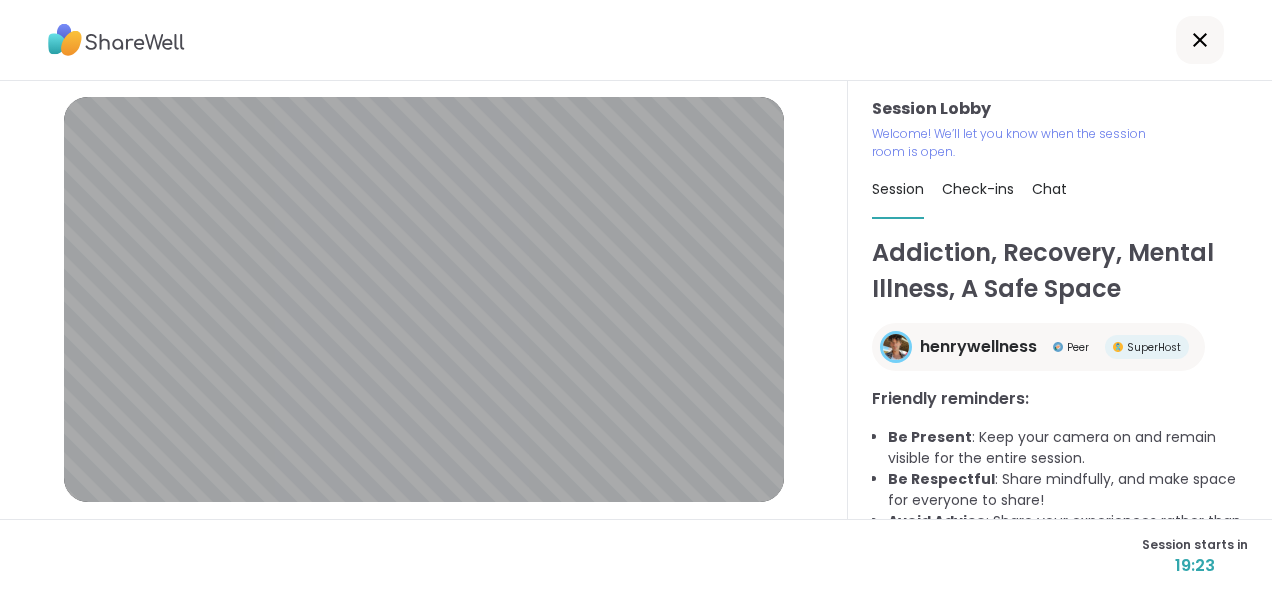 scroll, scrollTop: 55, scrollLeft: 0, axis: vertical 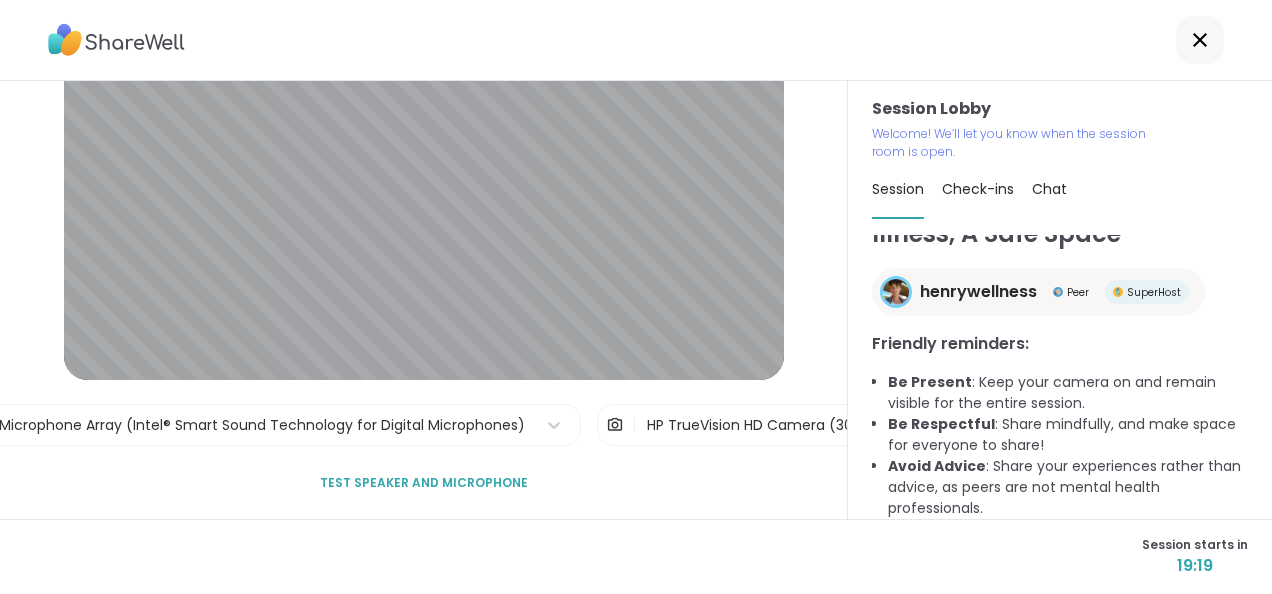 click on "Test speaker and microphone" at bounding box center [424, 483] 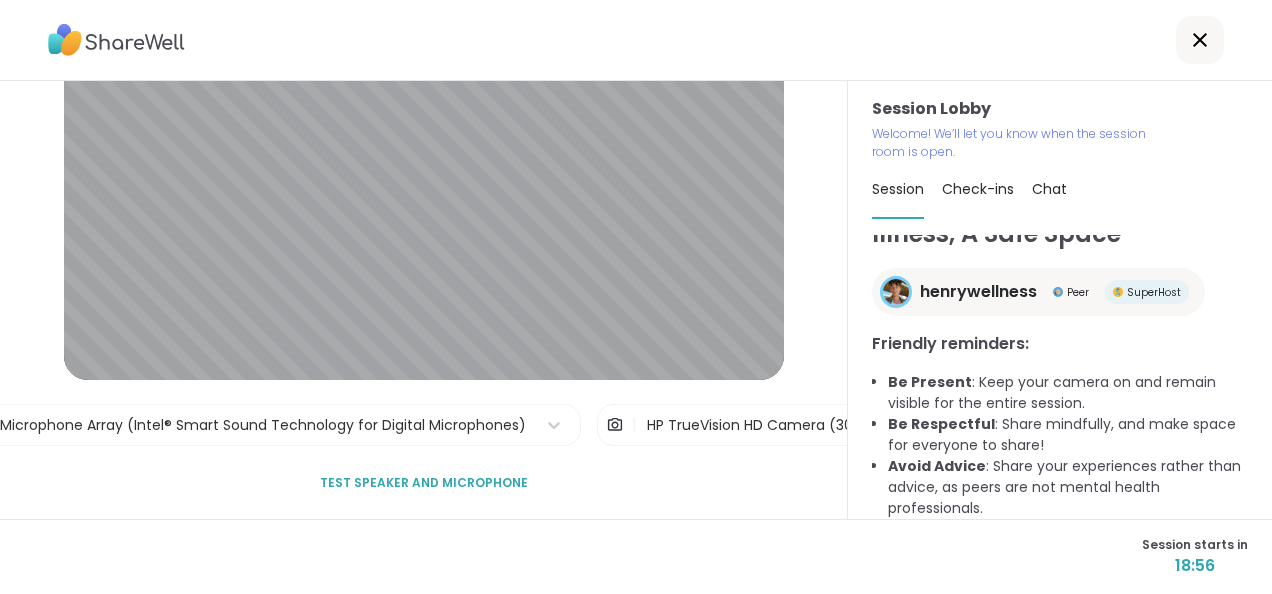 click on "Test speaker and microphone" at bounding box center (424, 483) 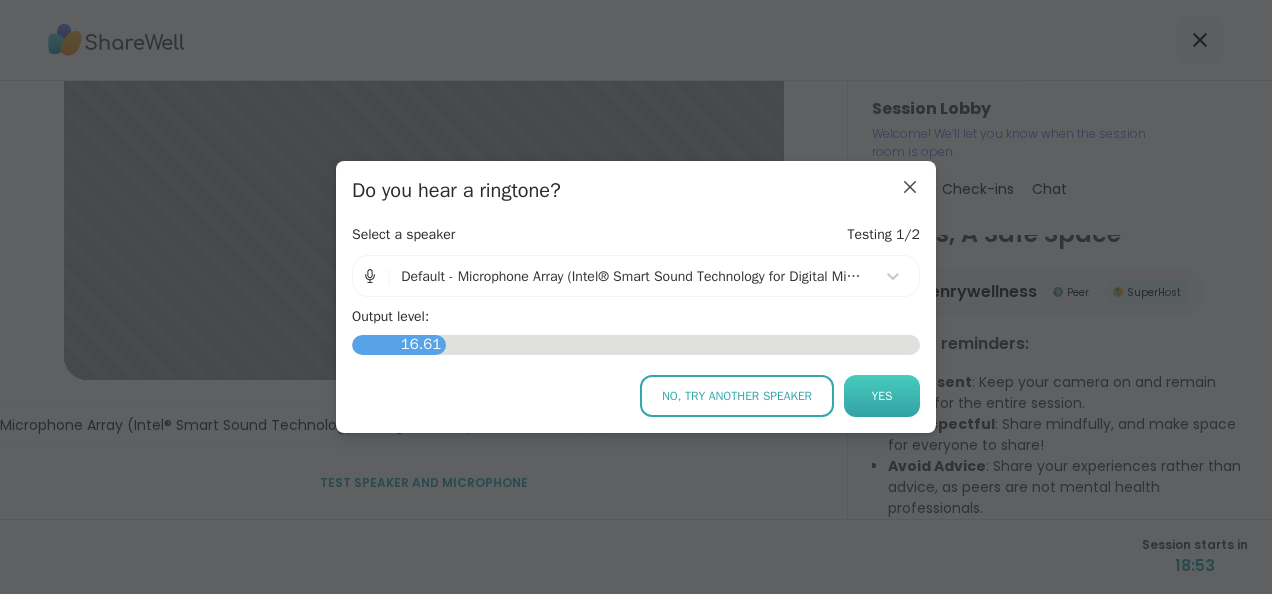 click on "Yes" at bounding box center [882, 396] 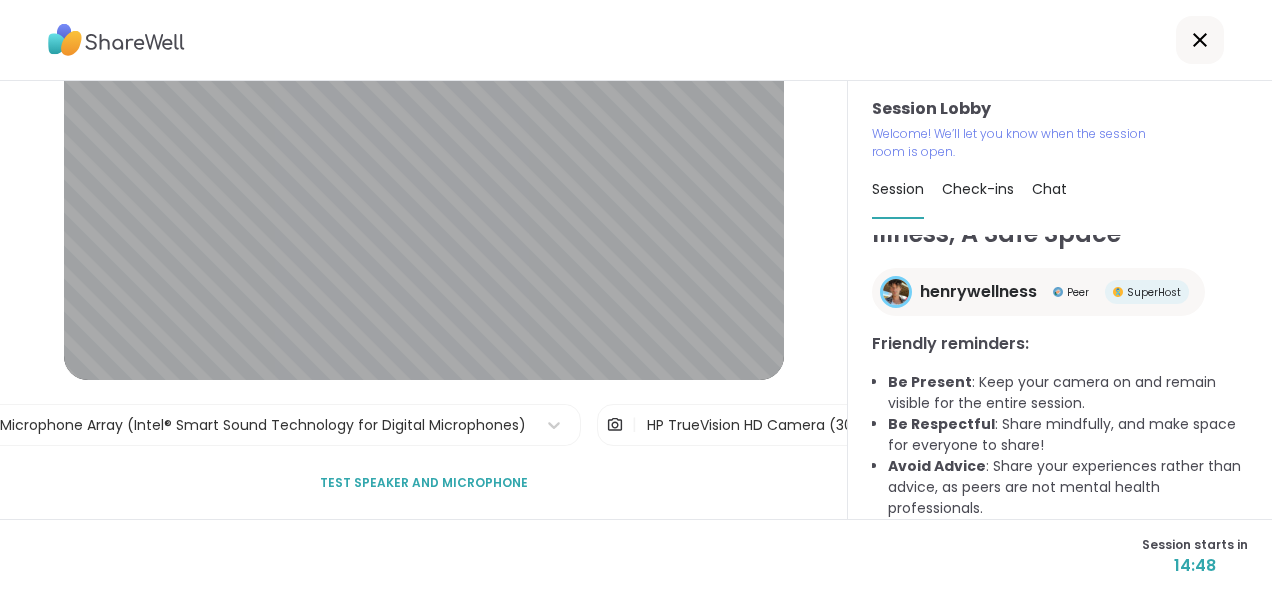 drag, startPoint x: 896, startPoint y: 186, endPoint x: 838, endPoint y: 186, distance: 58 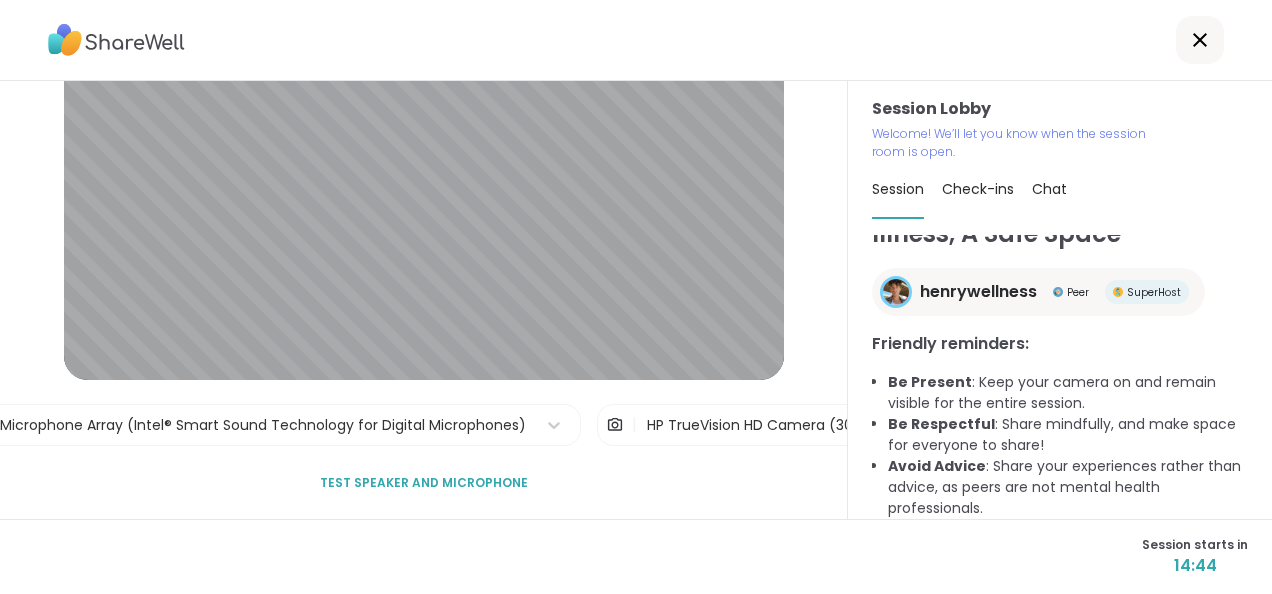 click at bounding box center (636, 40) 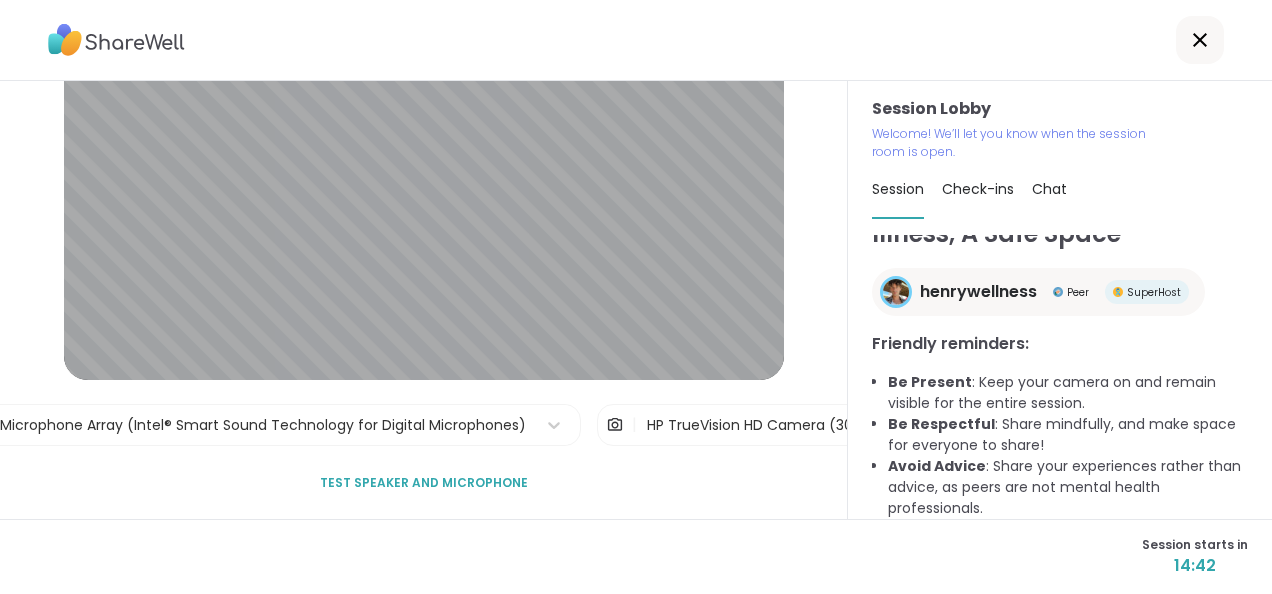 click on "Check-ins" at bounding box center (978, 189) 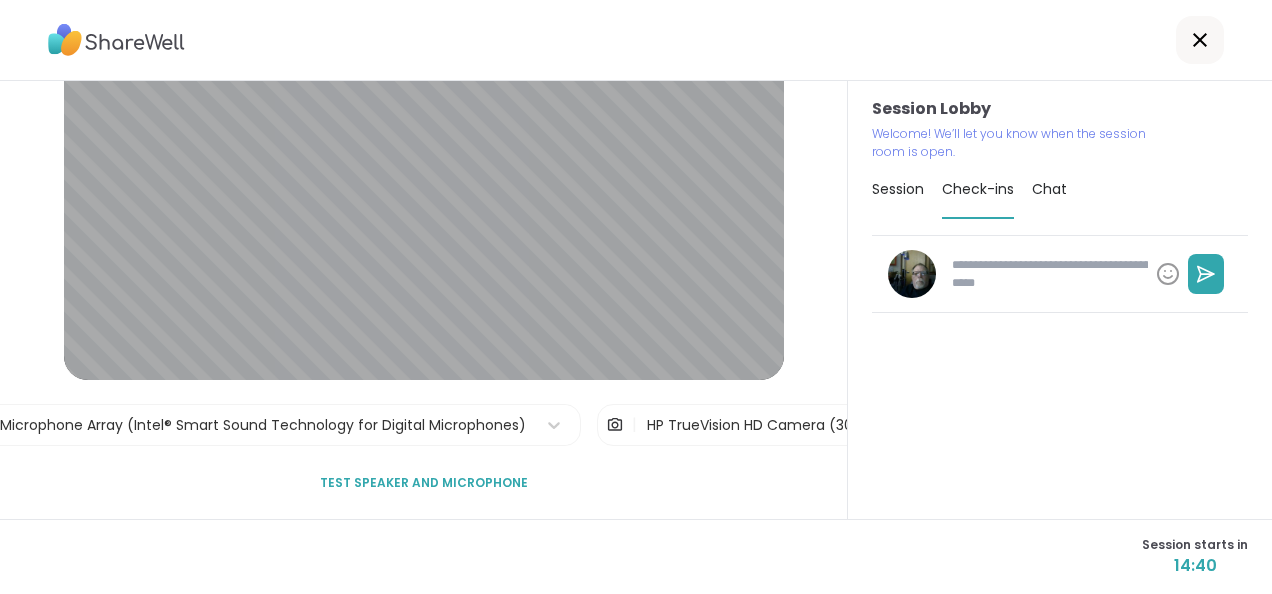 click on "Chat" at bounding box center (1049, 189) 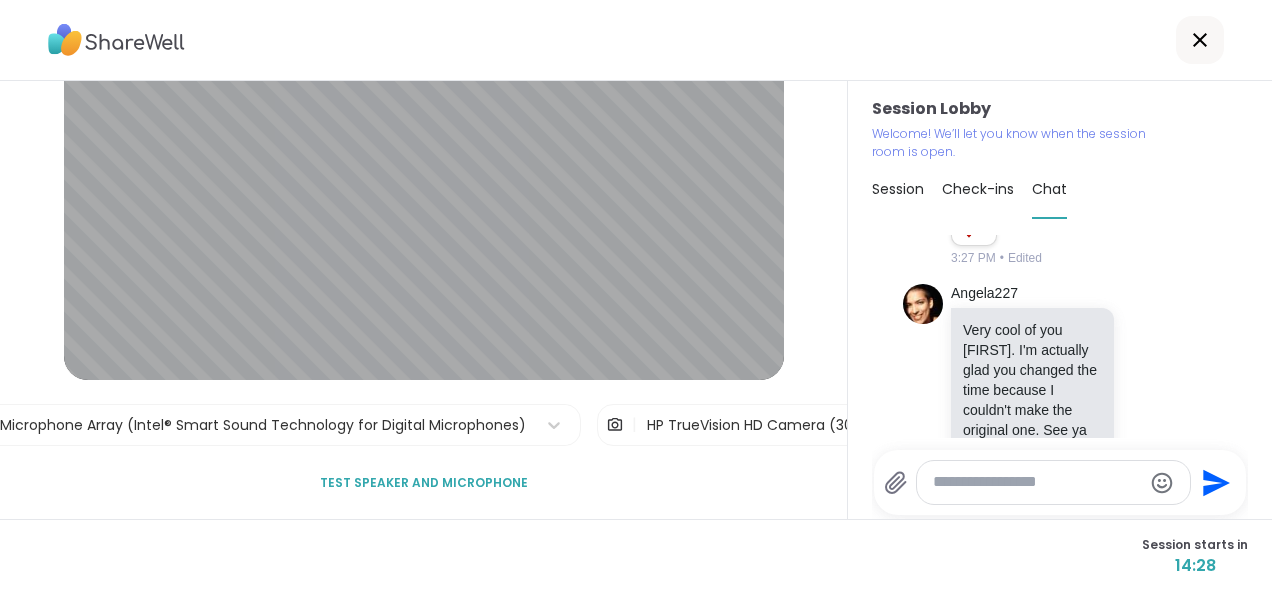 scroll, scrollTop: 763, scrollLeft: 0, axis: vertical 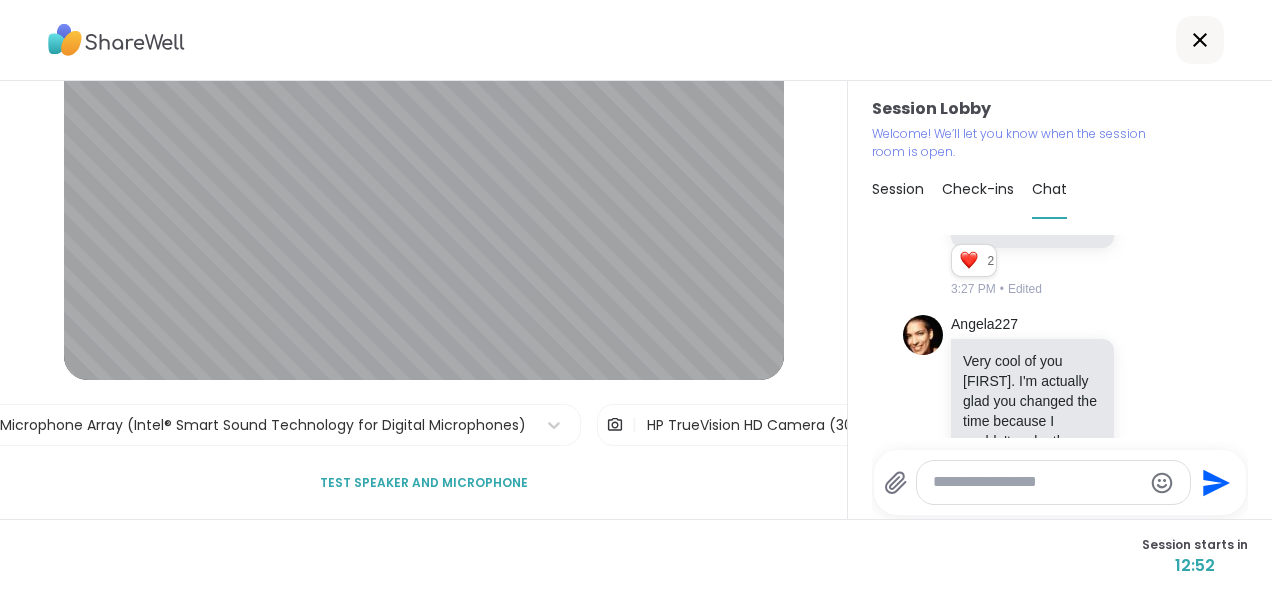 drag, startPoint x: 894, startPoint y: 190, endPoint x: 882, endPoint y: 190, distance: 12 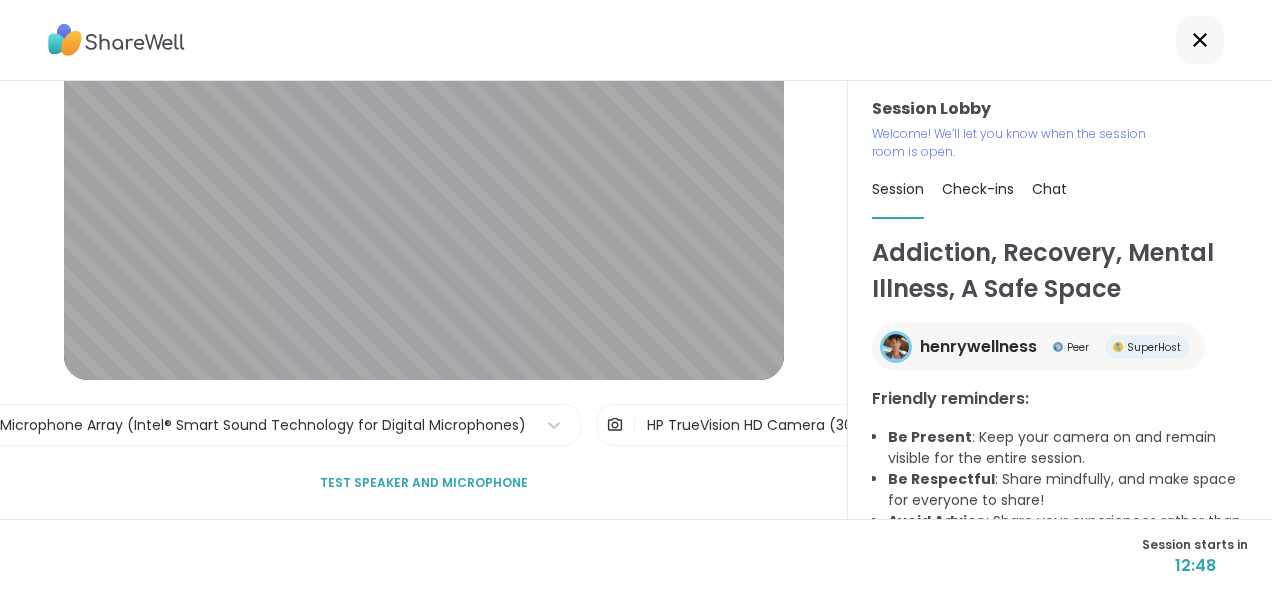 scroll, scrollTop: 55, scrollLeft: 0, axis: vertical 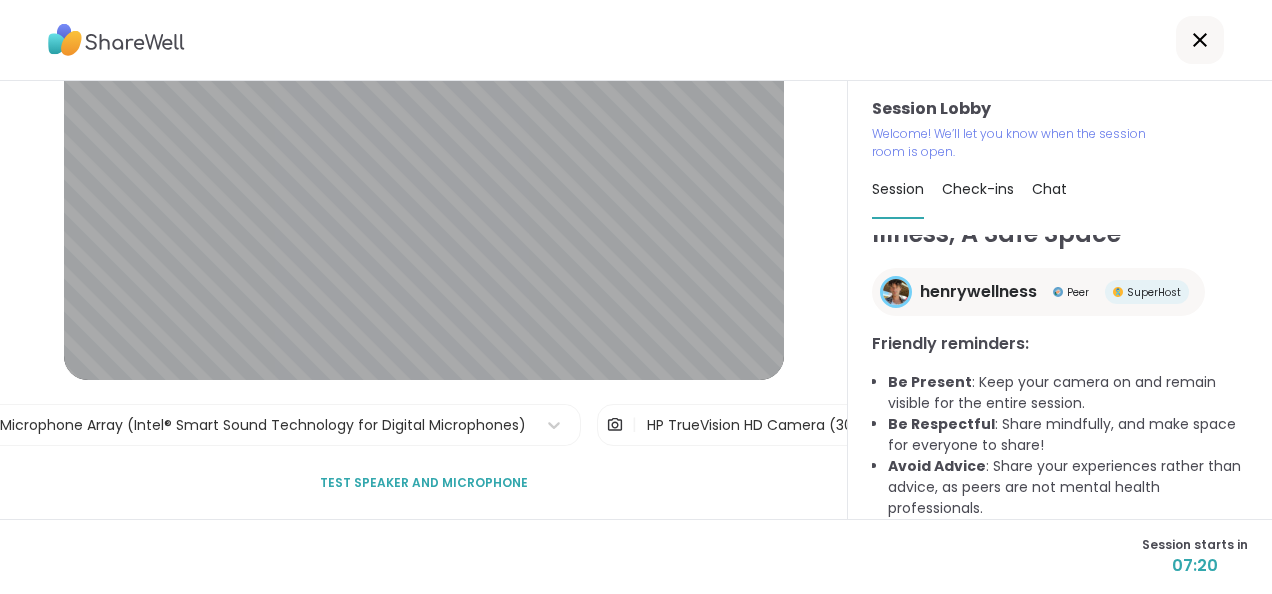 drag, startPoint x: 1226, startPoint y: 408, endPoint x: 1019, endPoint y: 46, distance: 417.0048 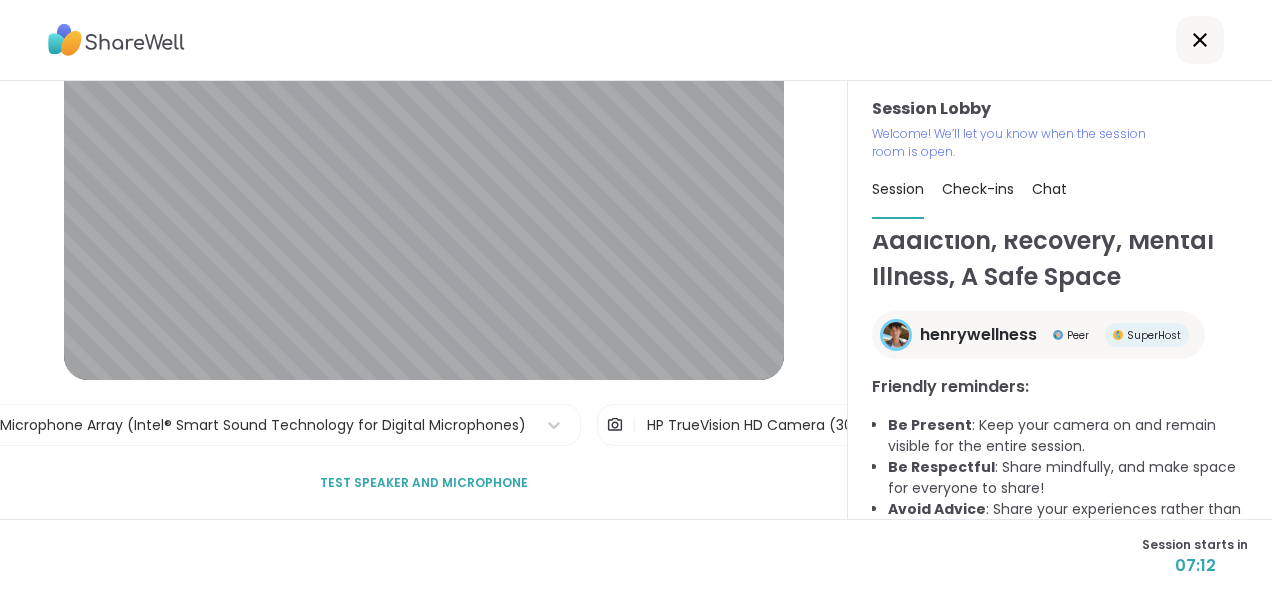 scroll, scrollTop: 0, scrollLeft: 0, axis: both 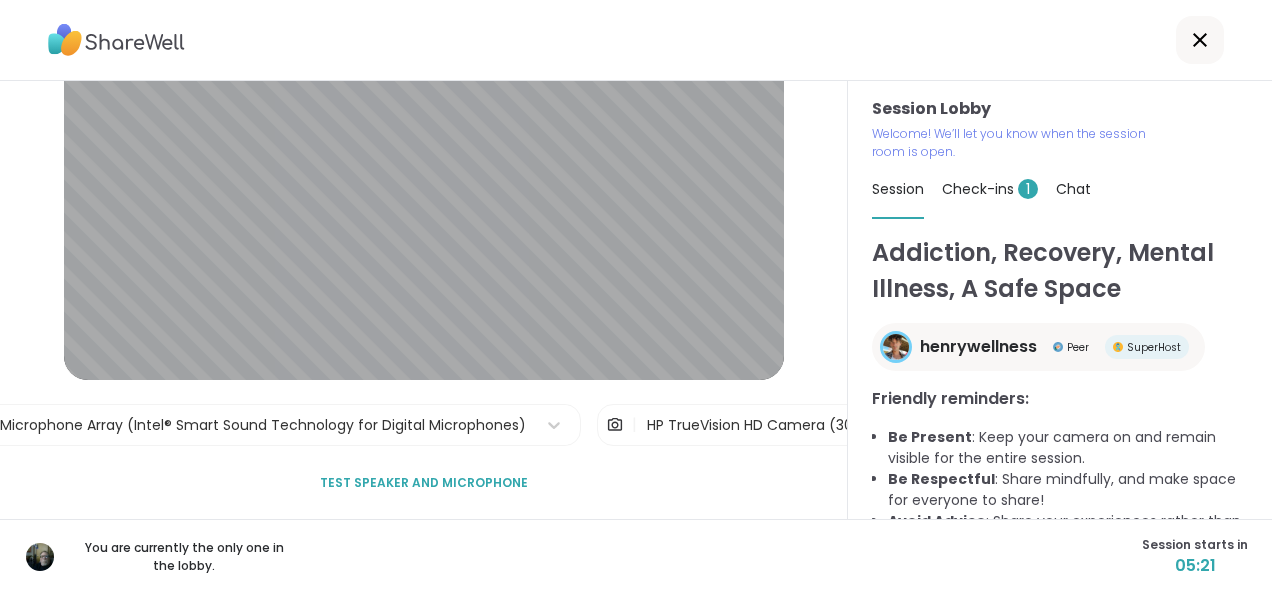 click on "Check-ins 1" at bounding box center [990, 189] 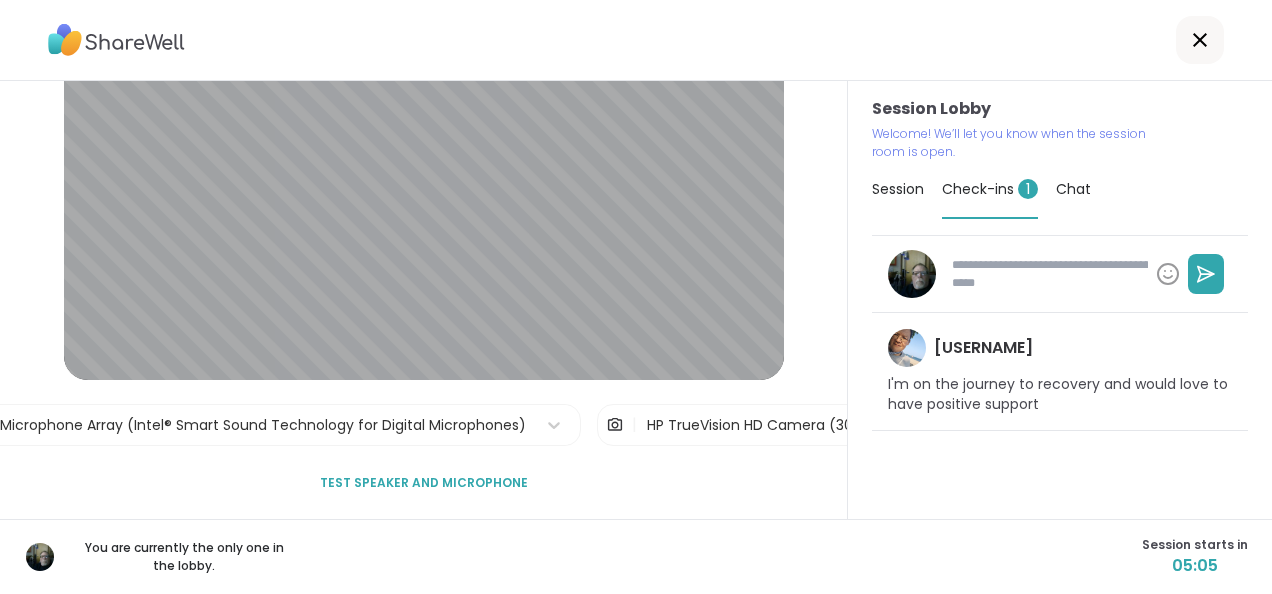 type on "*" 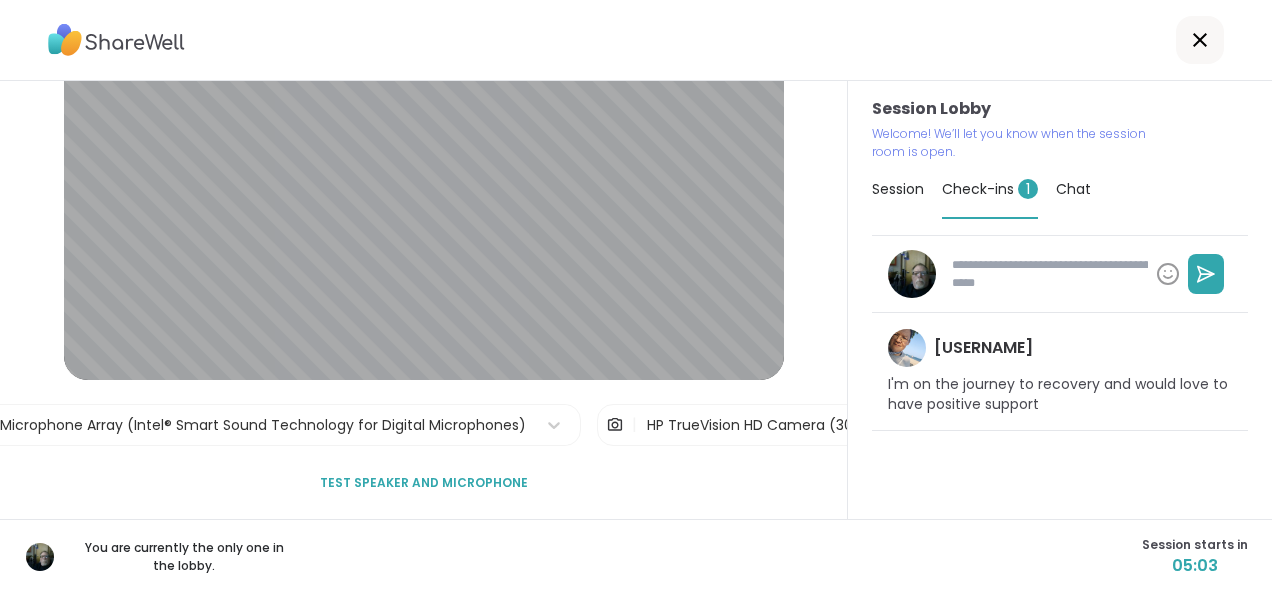 click on "Session" at bounding box center (898, 189) 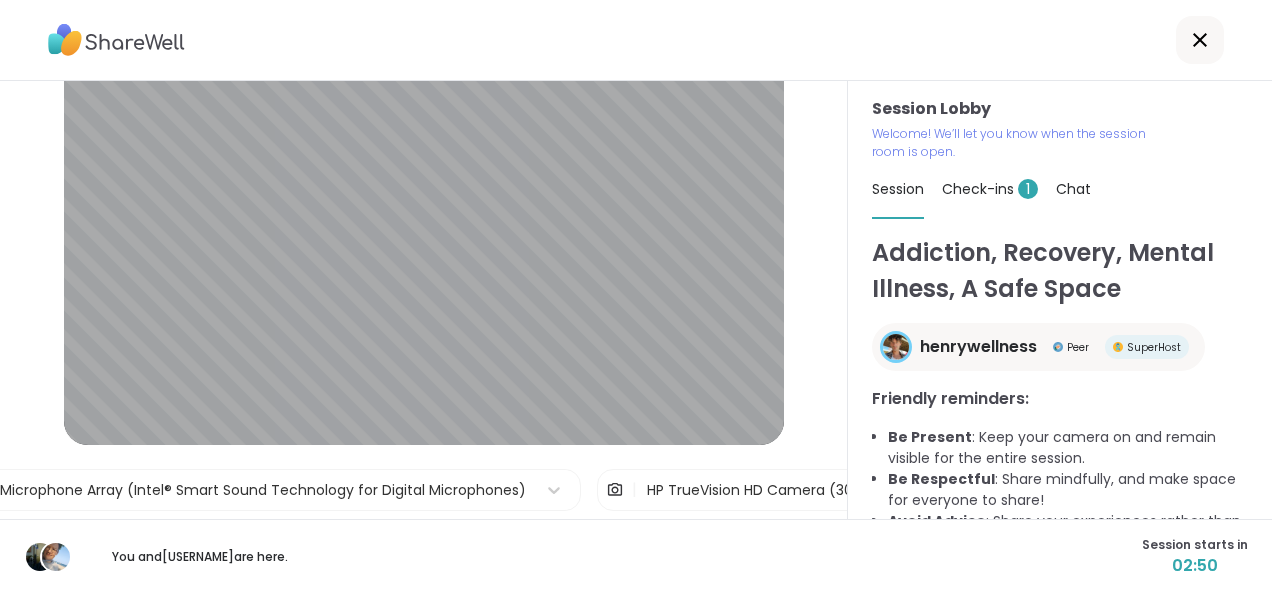 scroll, scrollTop: 0, scrollLeft: 0, axis: both 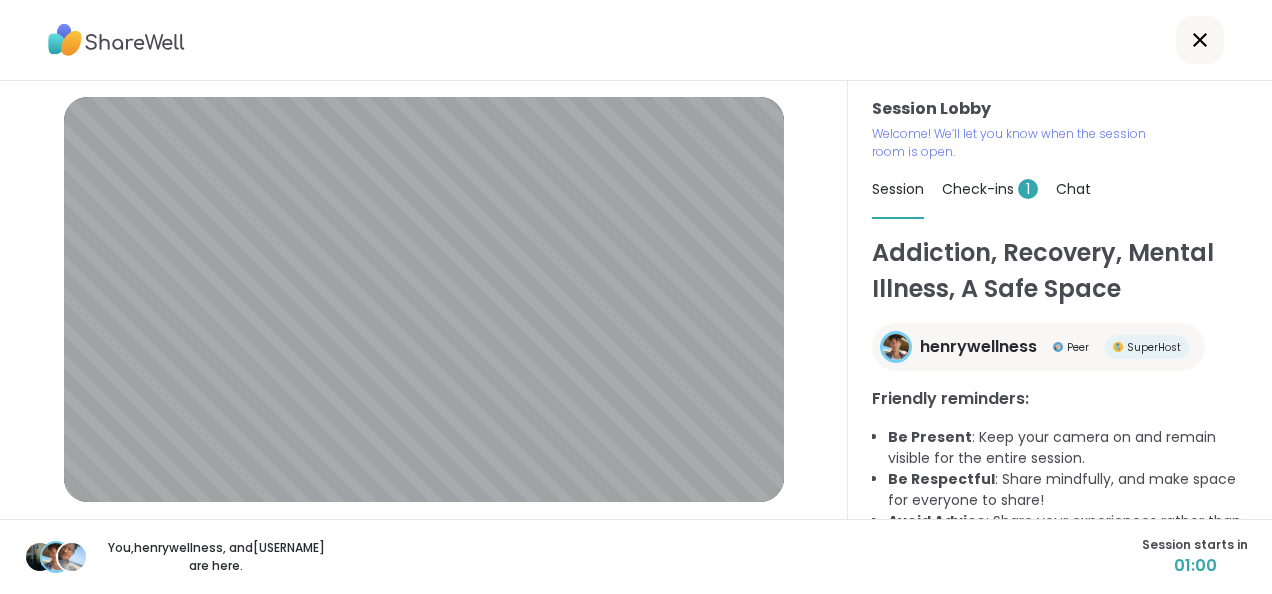 click on "Chat" at bounding box center (1073, 189) 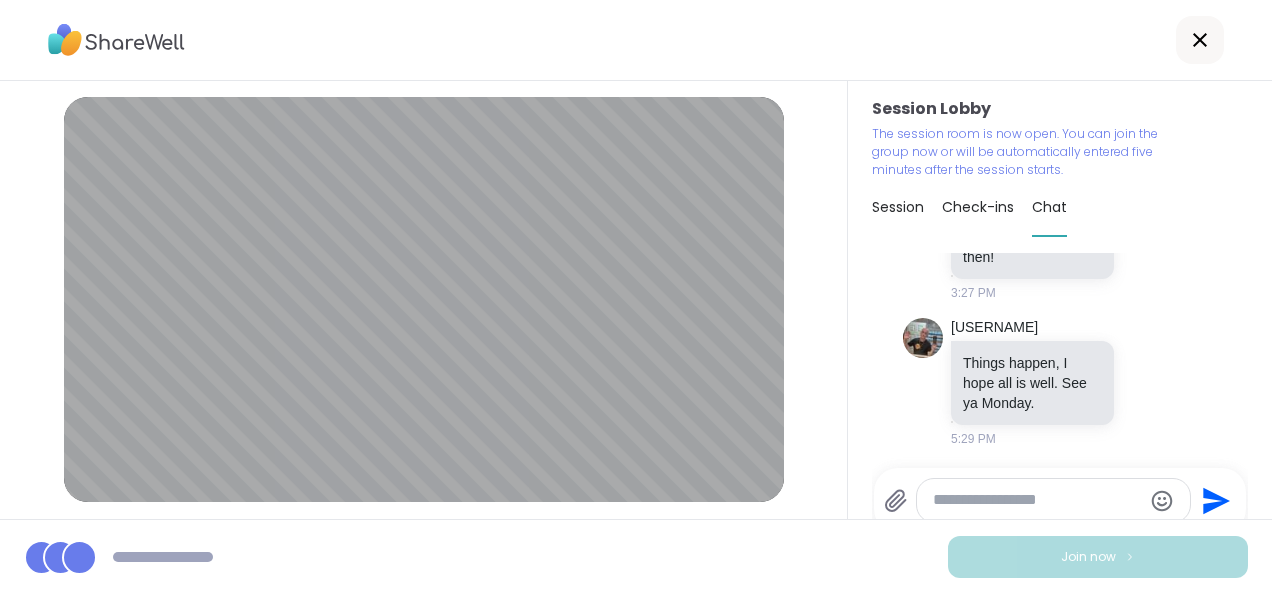 scroll, scrollTop: 1223, scrollLeft: 0, axis: vertical 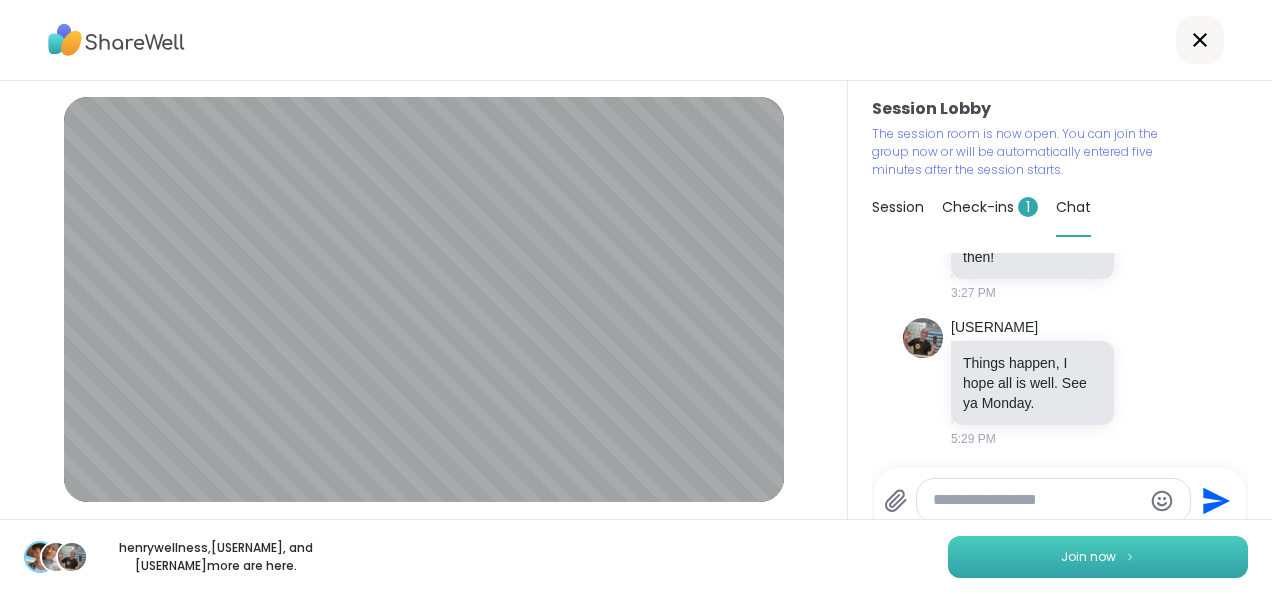 click on "Join now" at bounding box center [1098, 557] 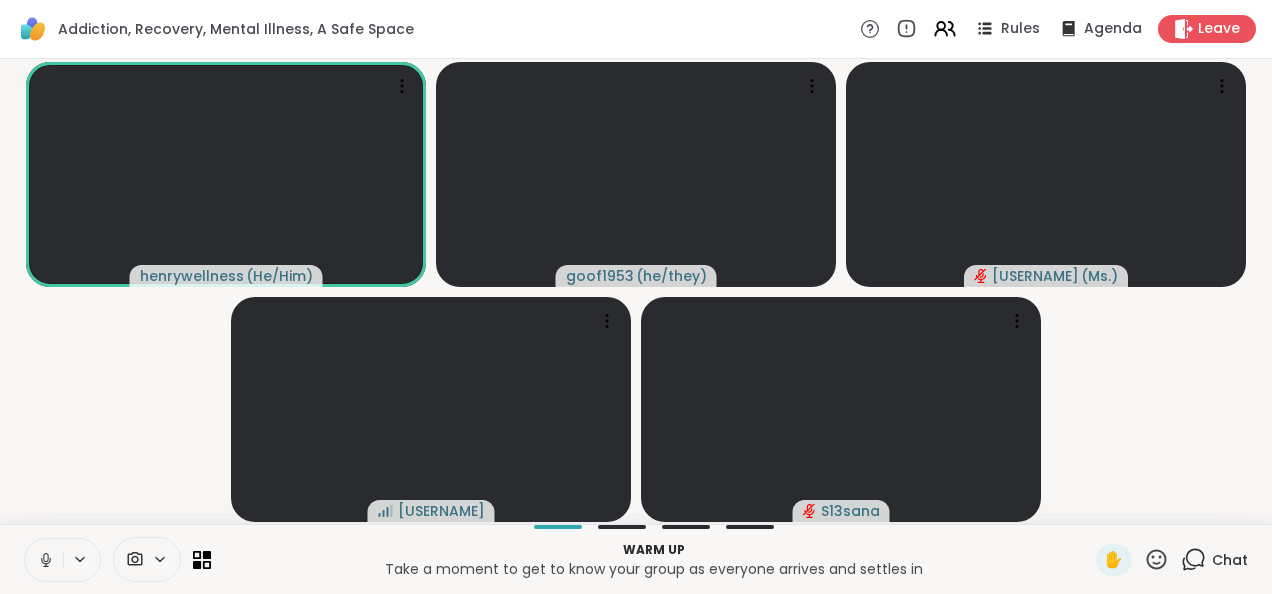 click 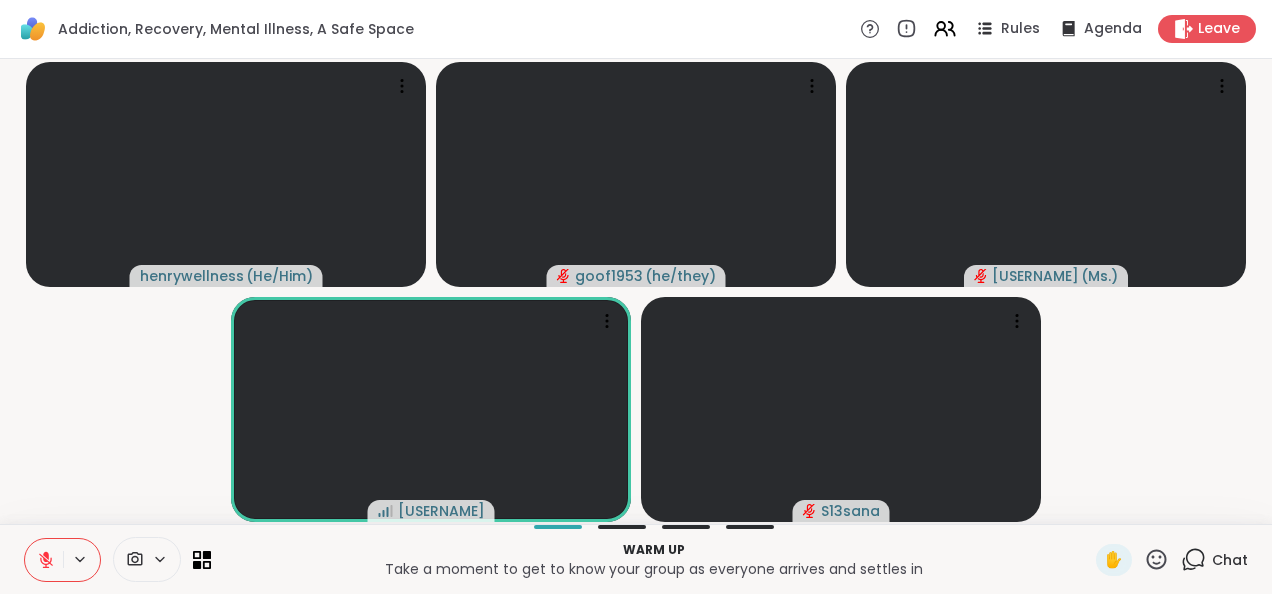 click 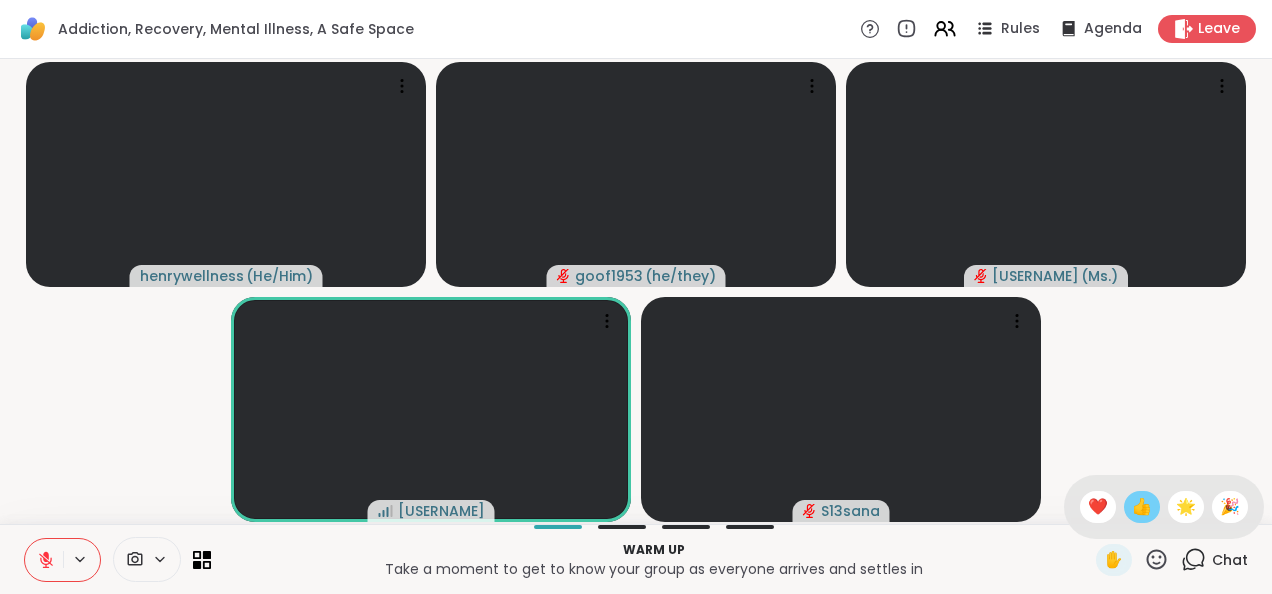 click on "👍" at bounding box center [1142, 507] 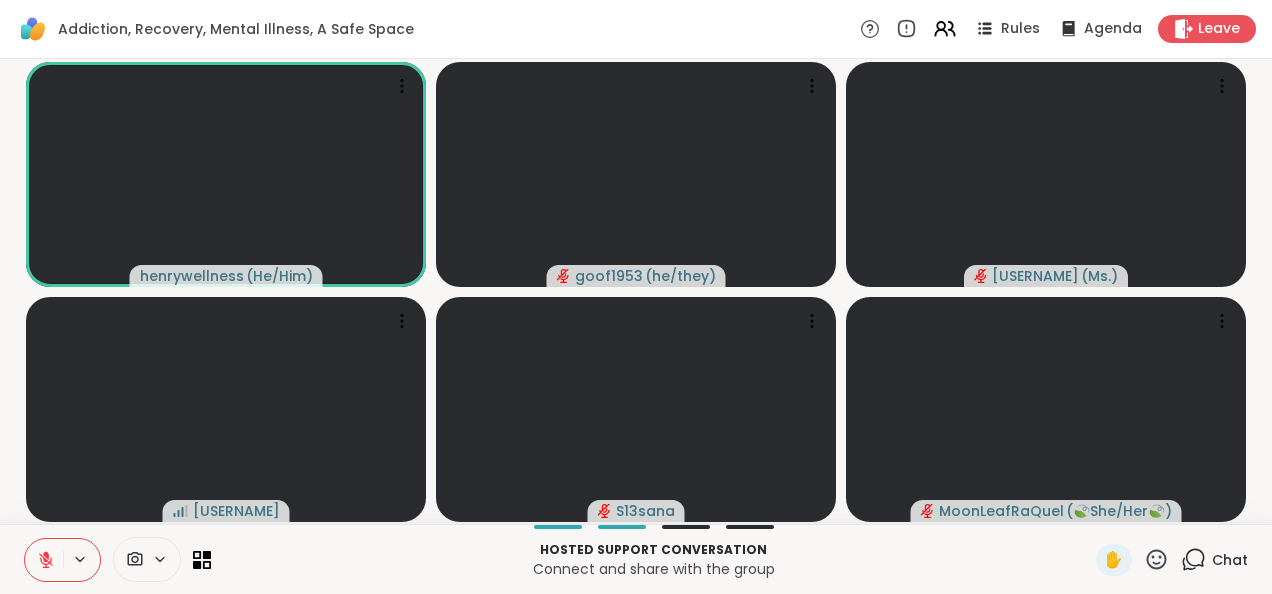 click 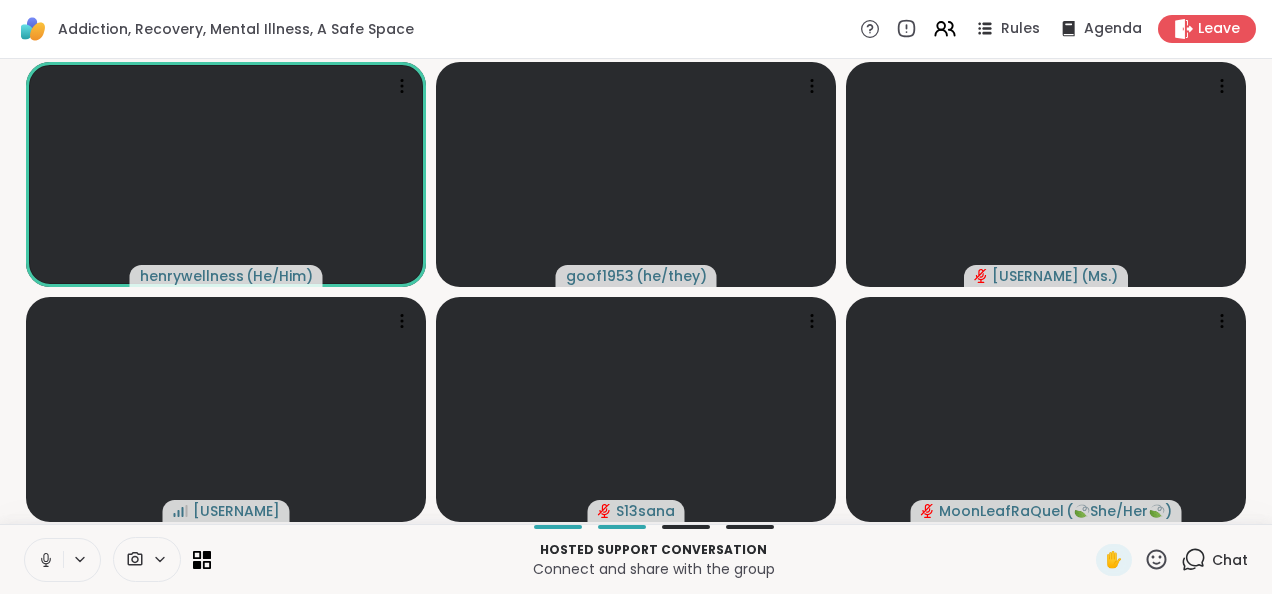 click 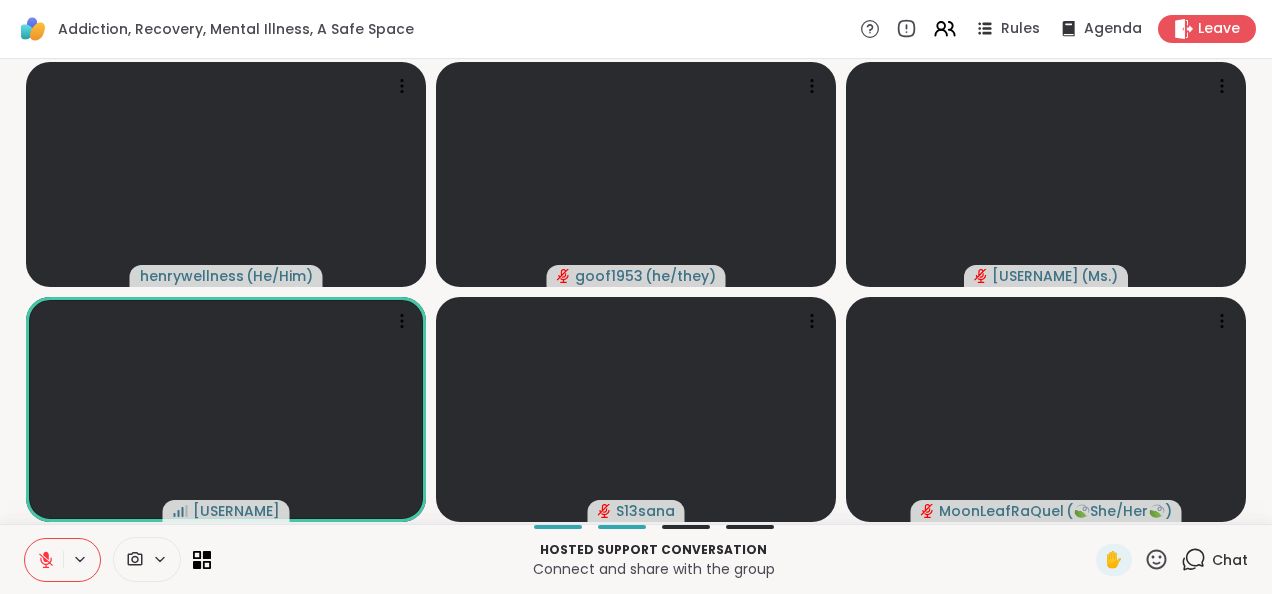 click 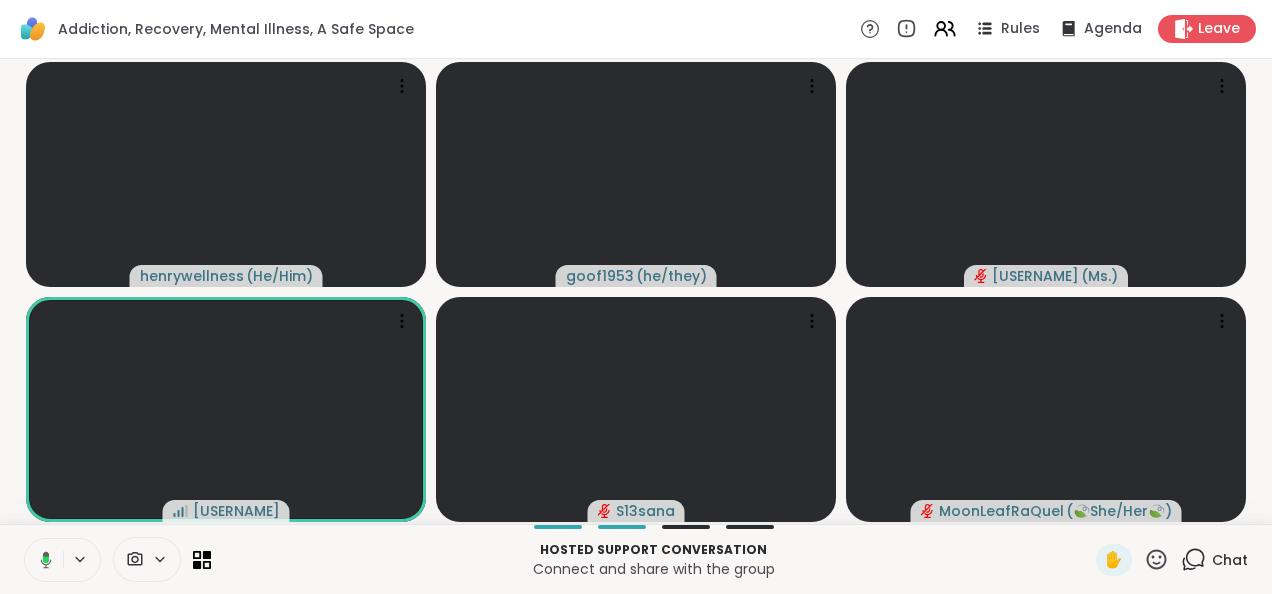 click 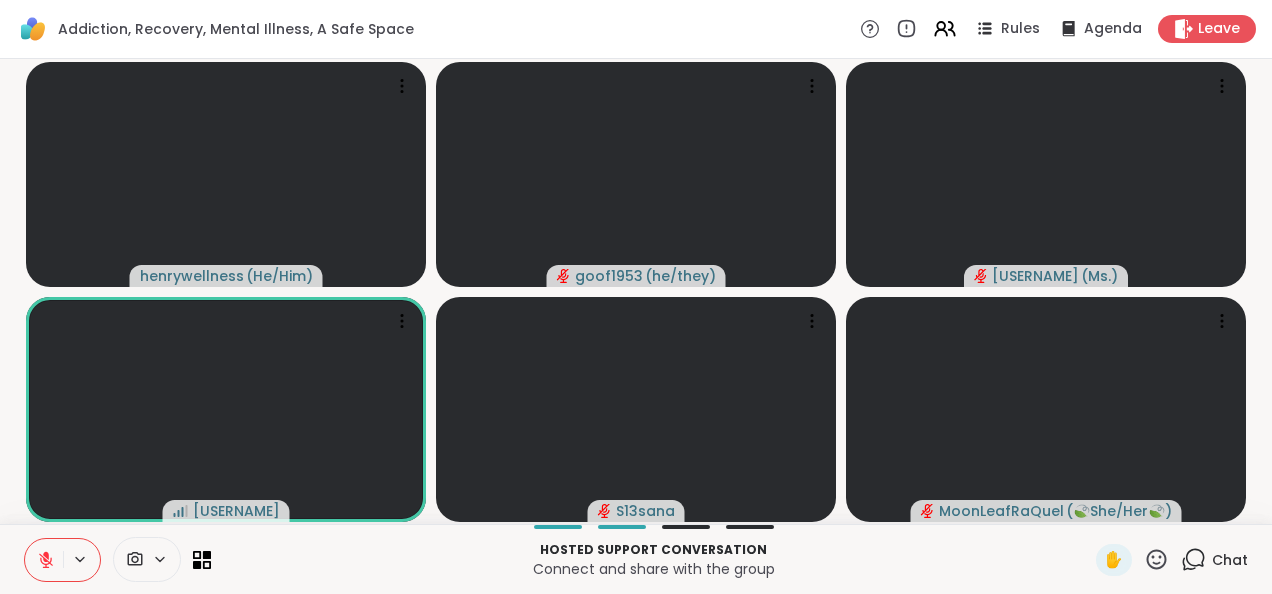 click 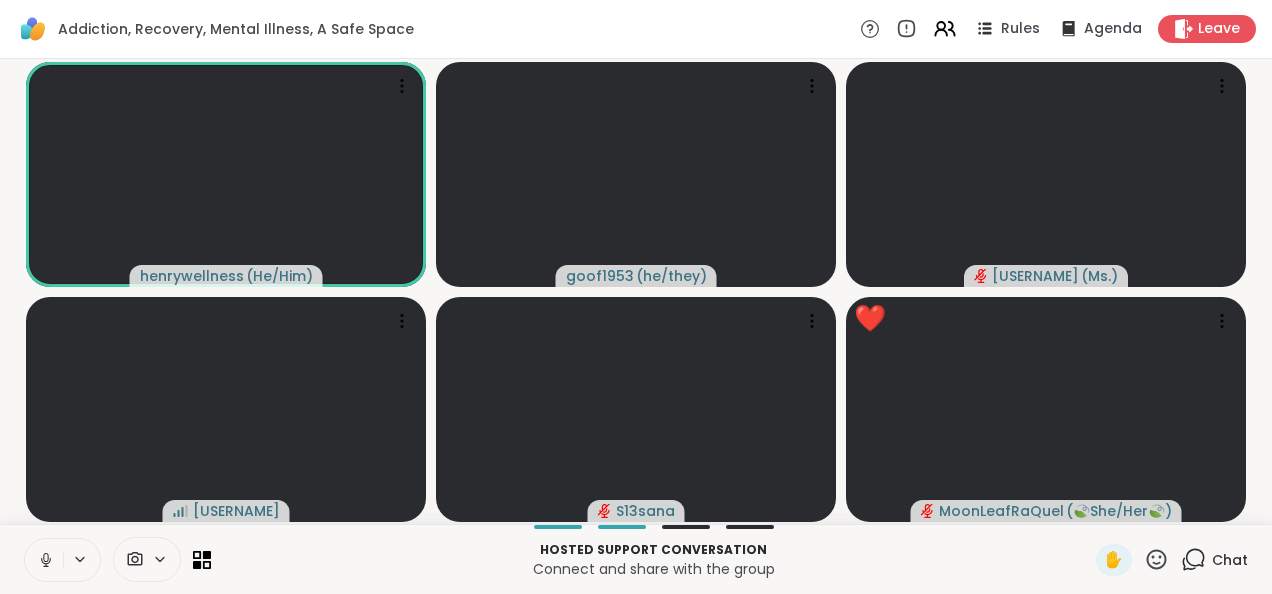 click 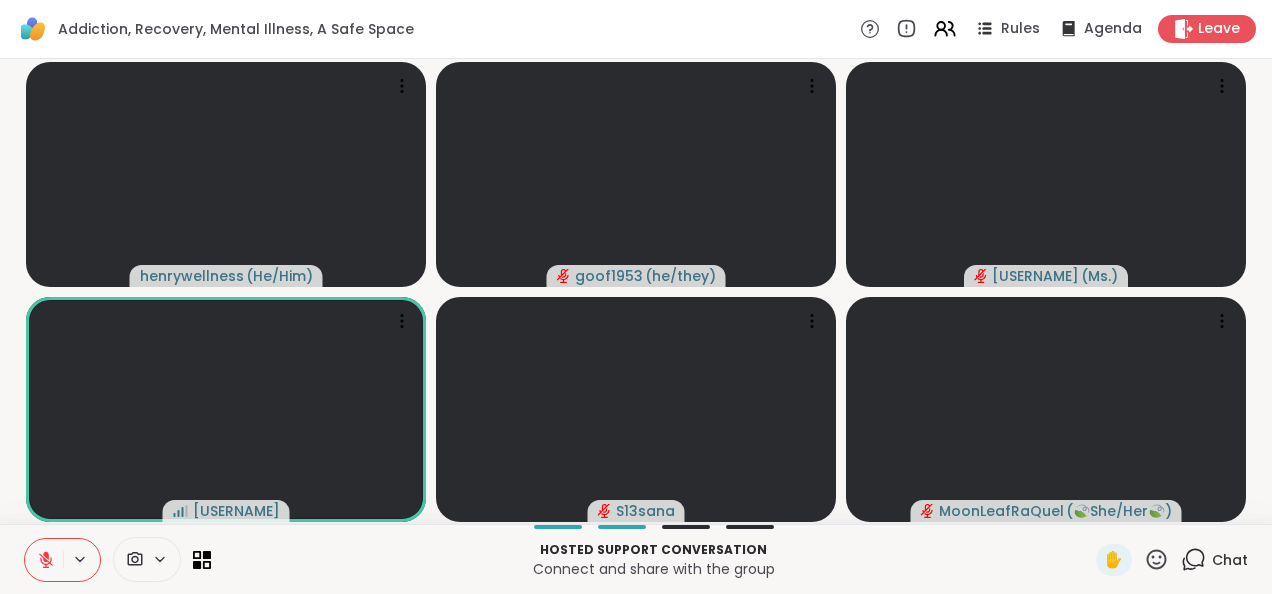 click 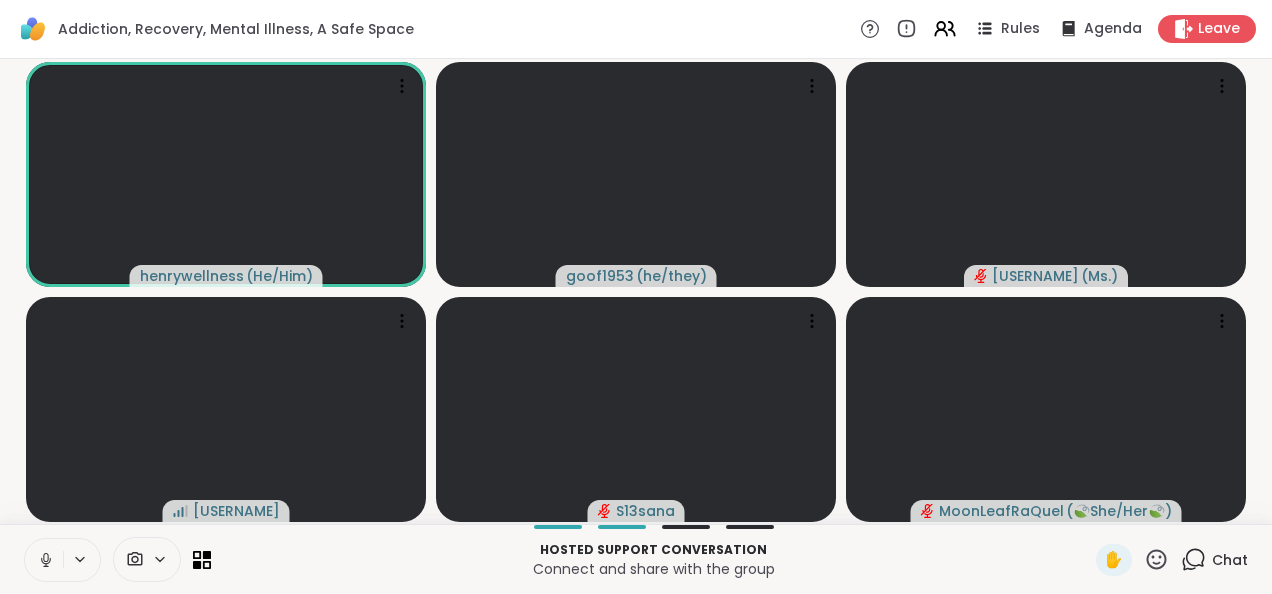 click 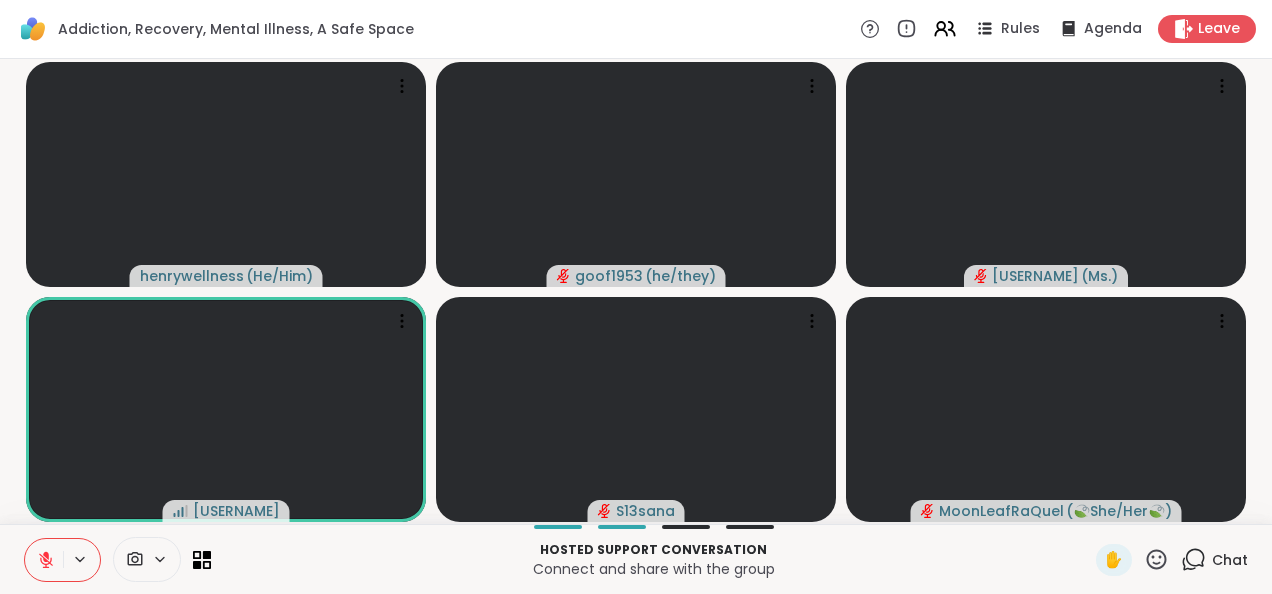 click 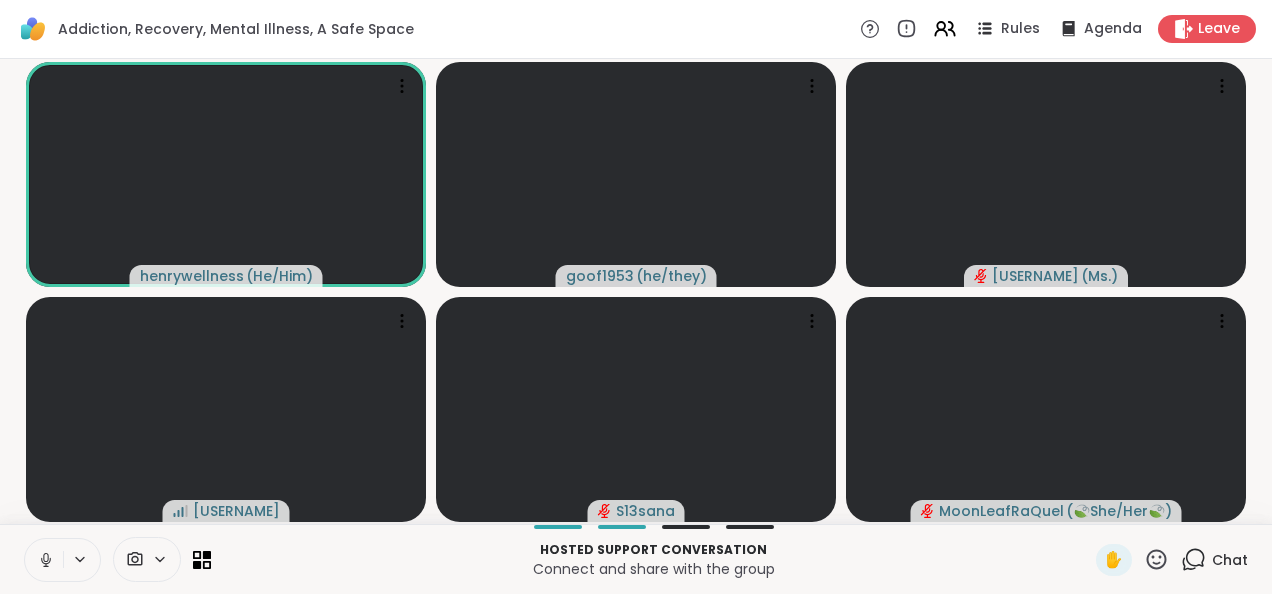 click 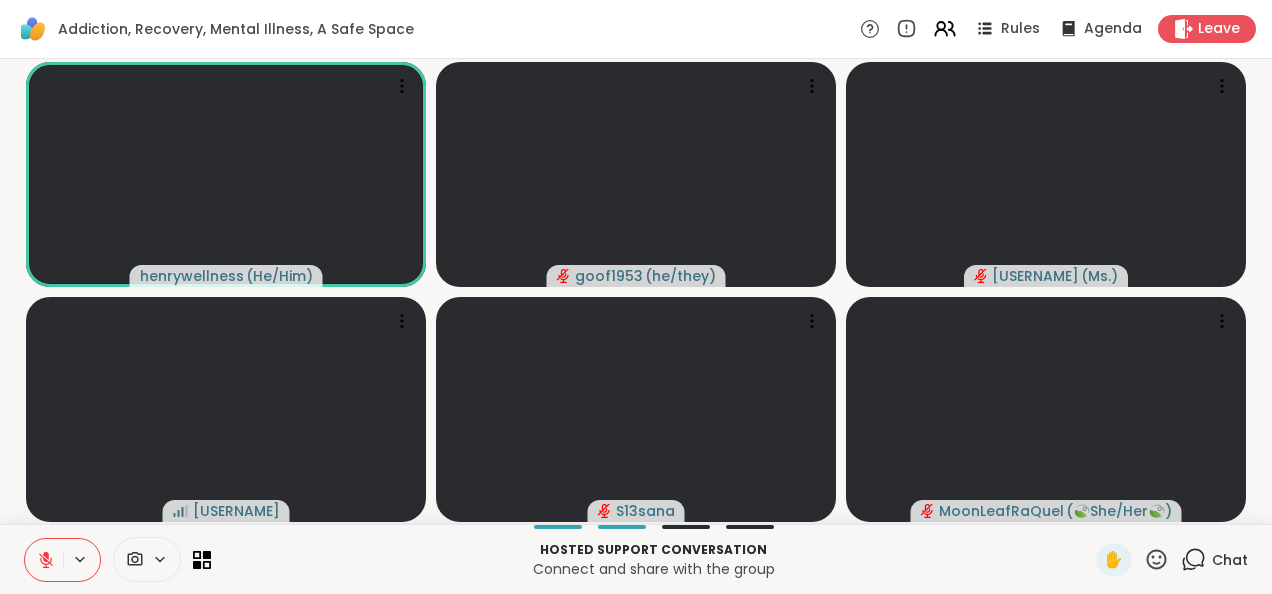 click 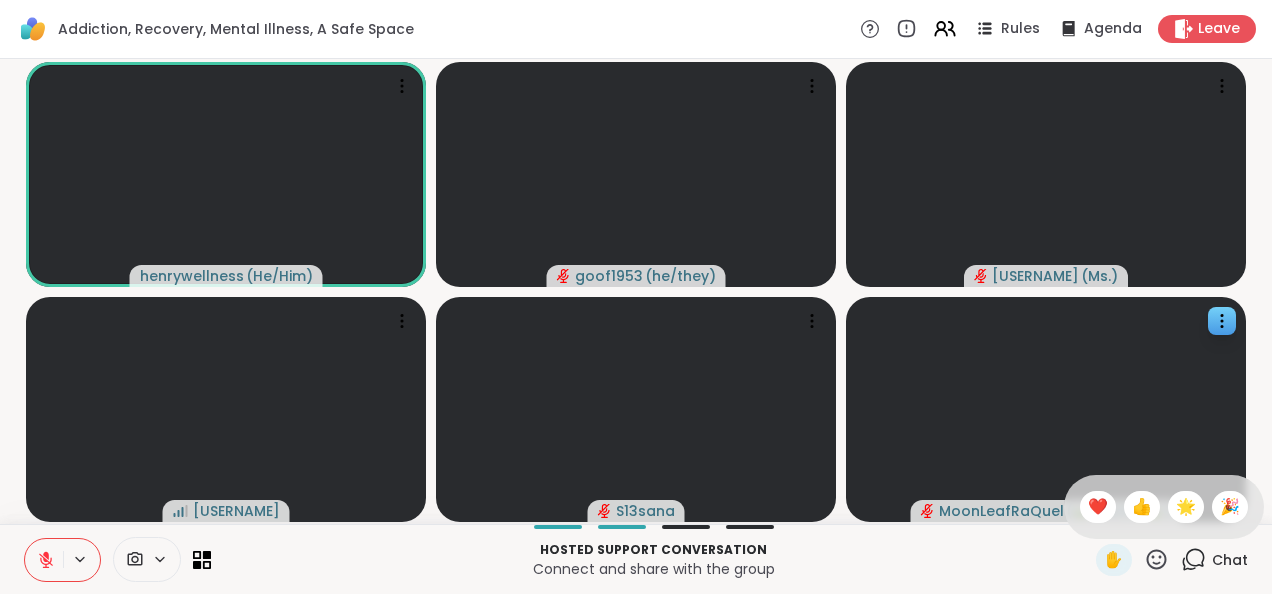 click on "🌟" at bounding box center (1186, 507) 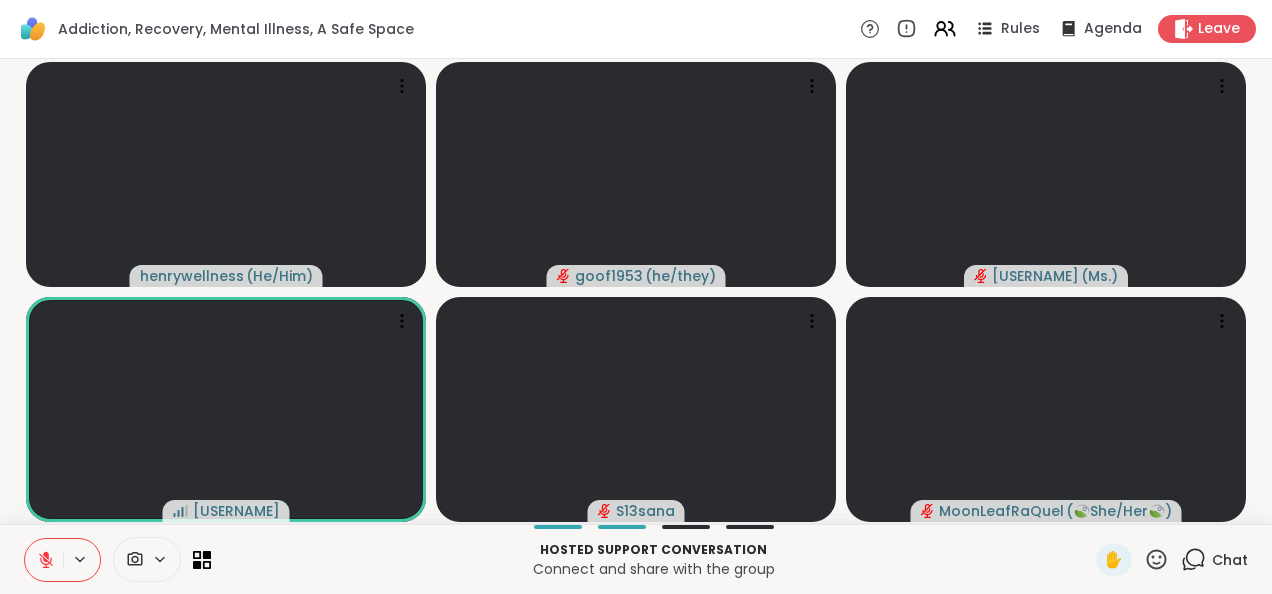 click 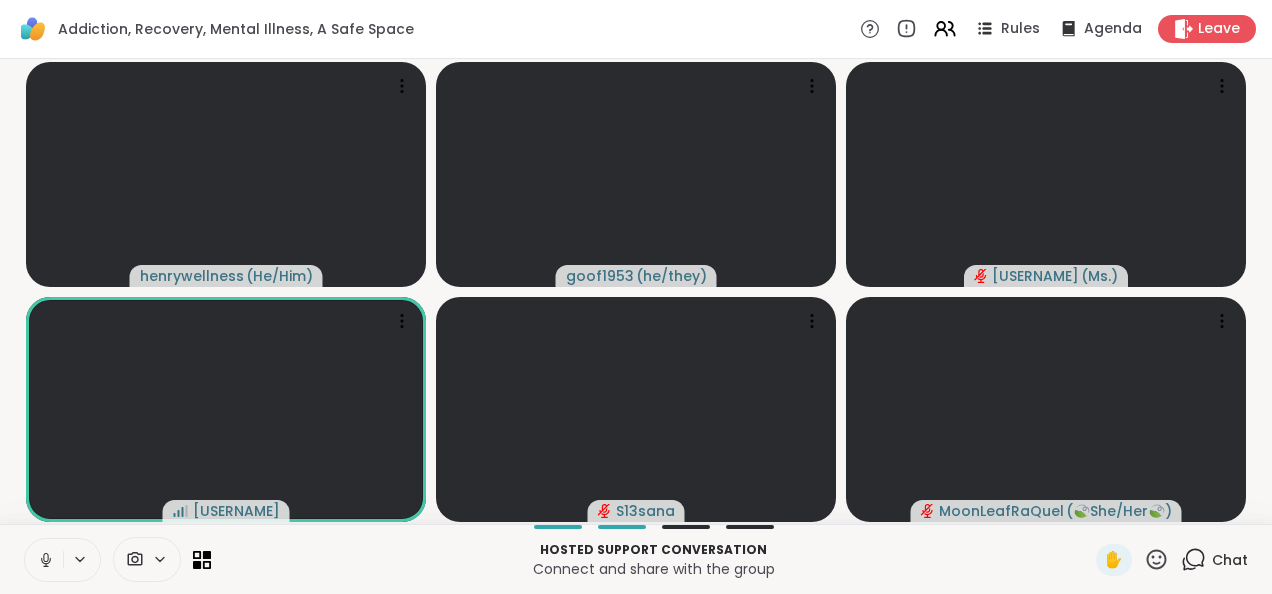 click 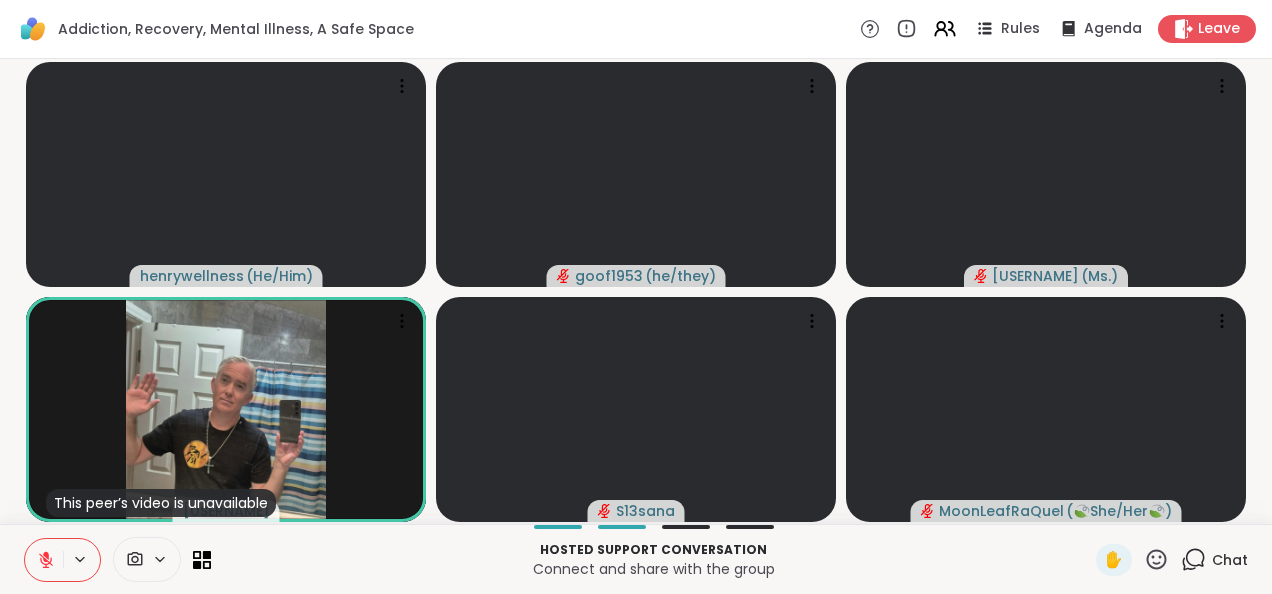 click 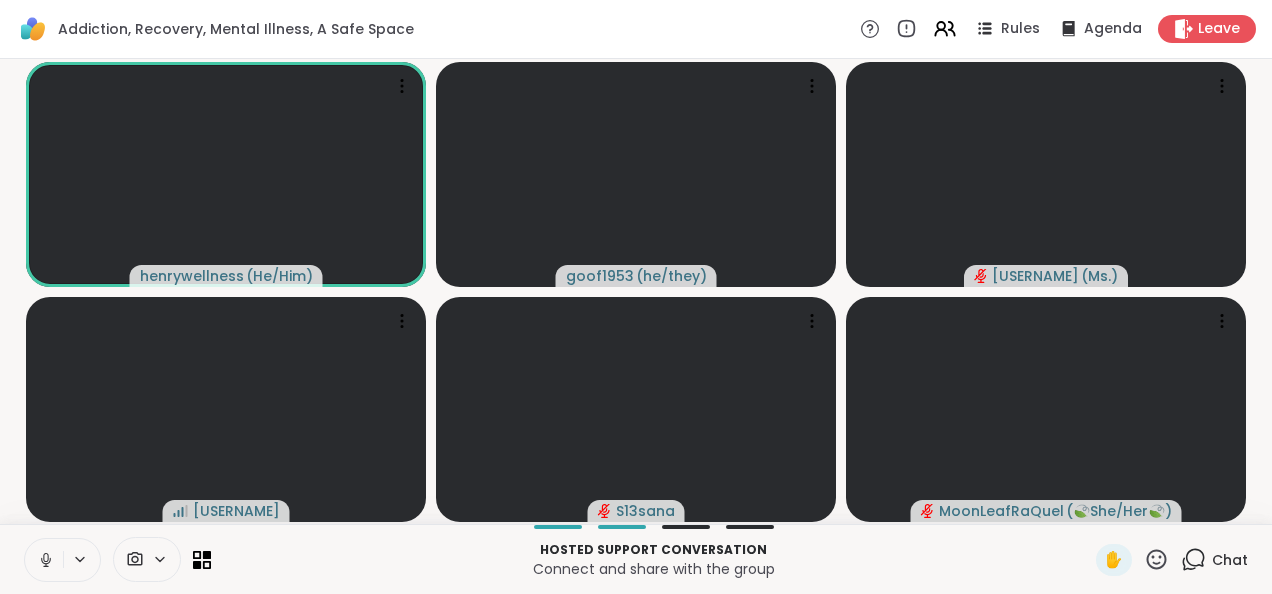 click 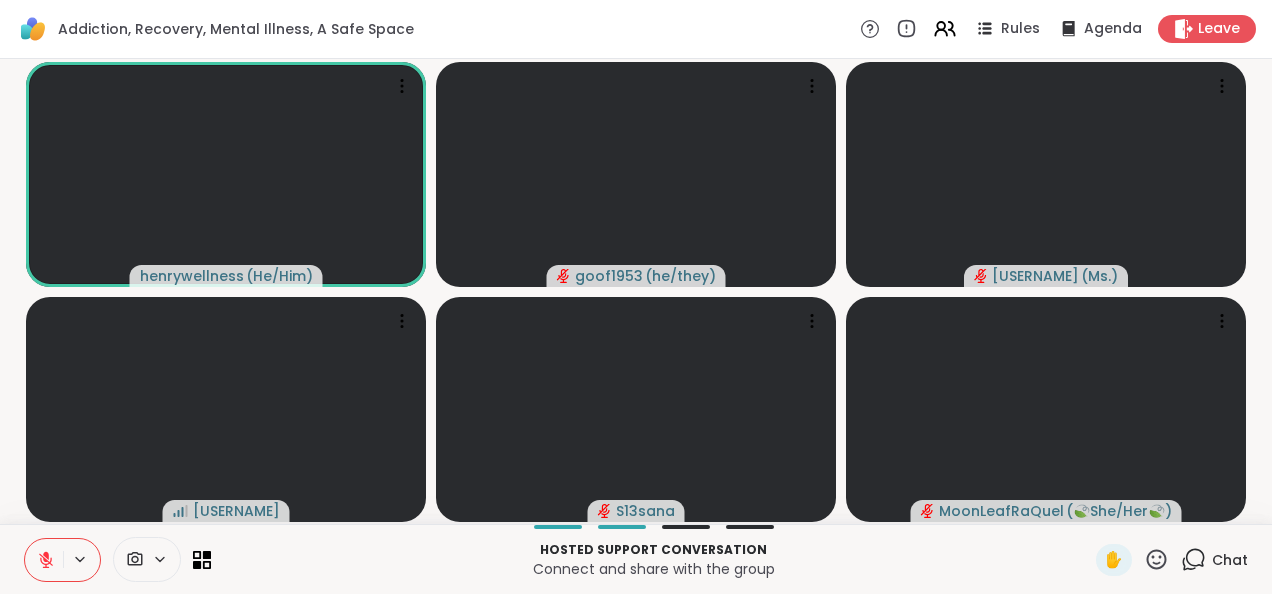 click 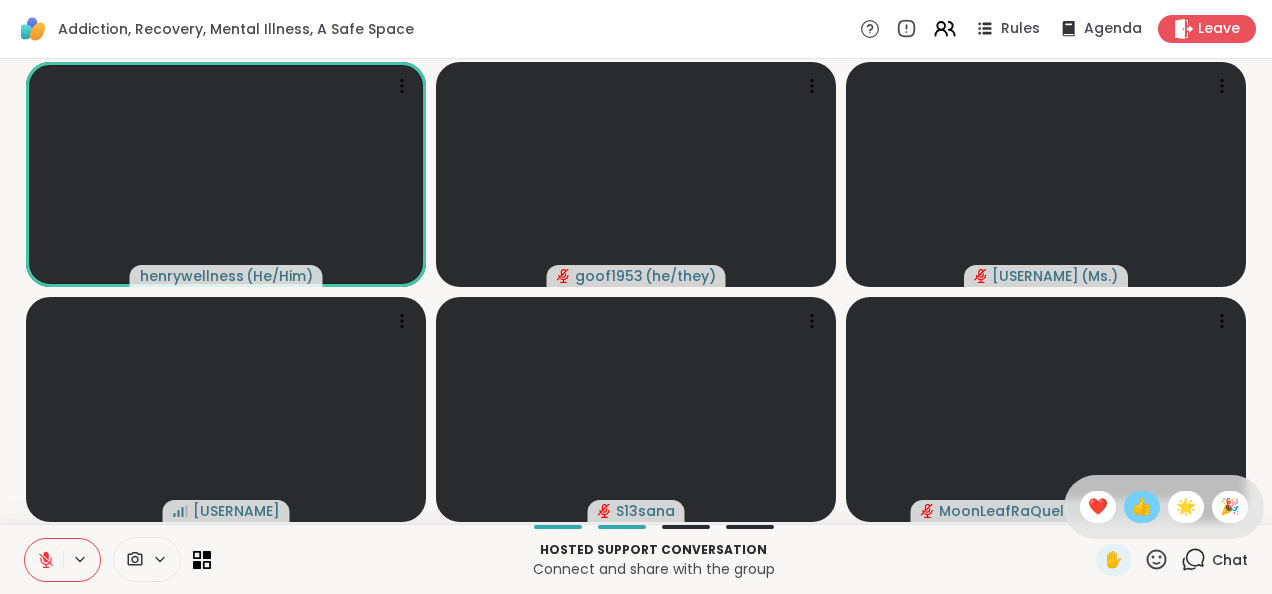 click on "👍" at bounding box center [1142, 507] 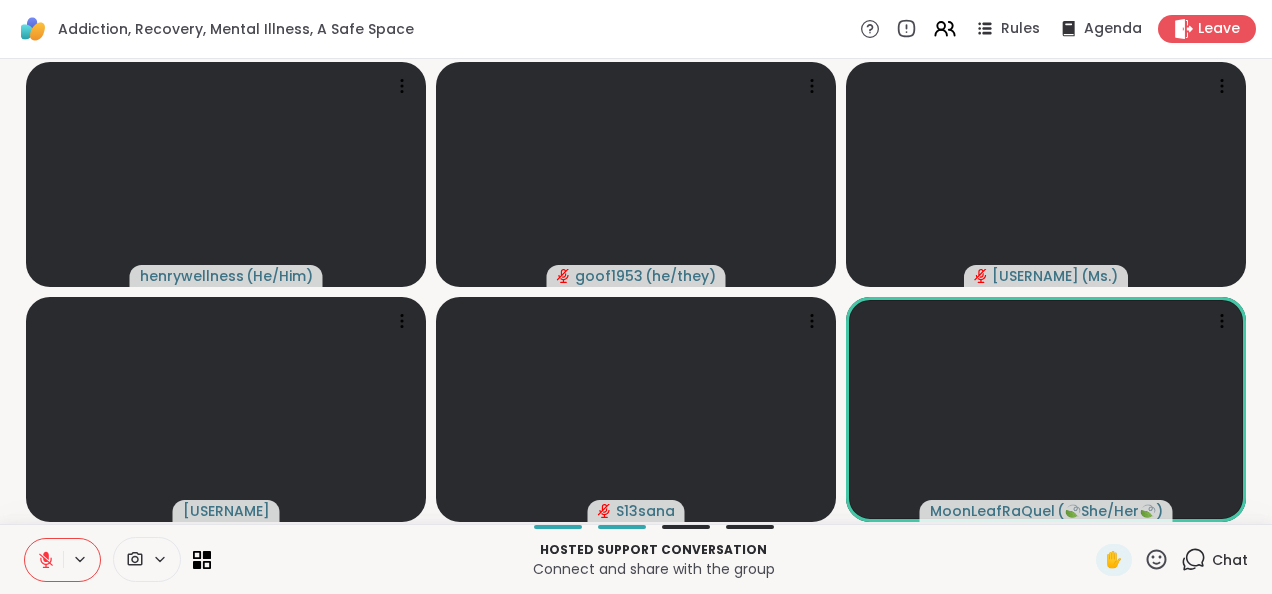 click 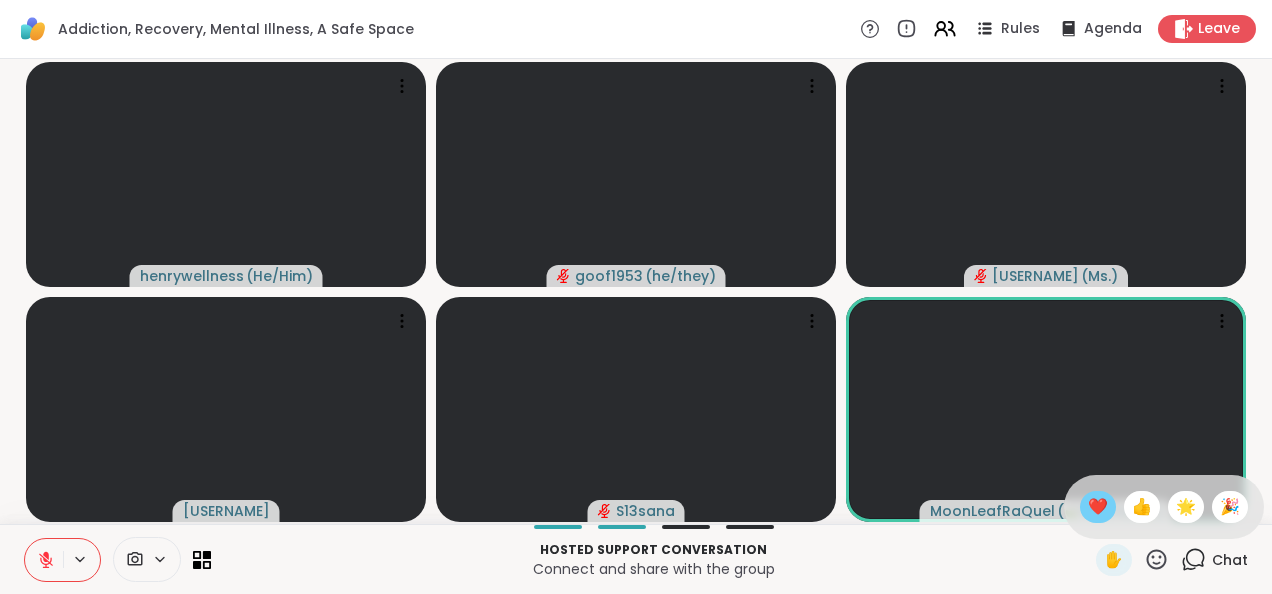 click on "❤️" at bounding box center (1098, 507) 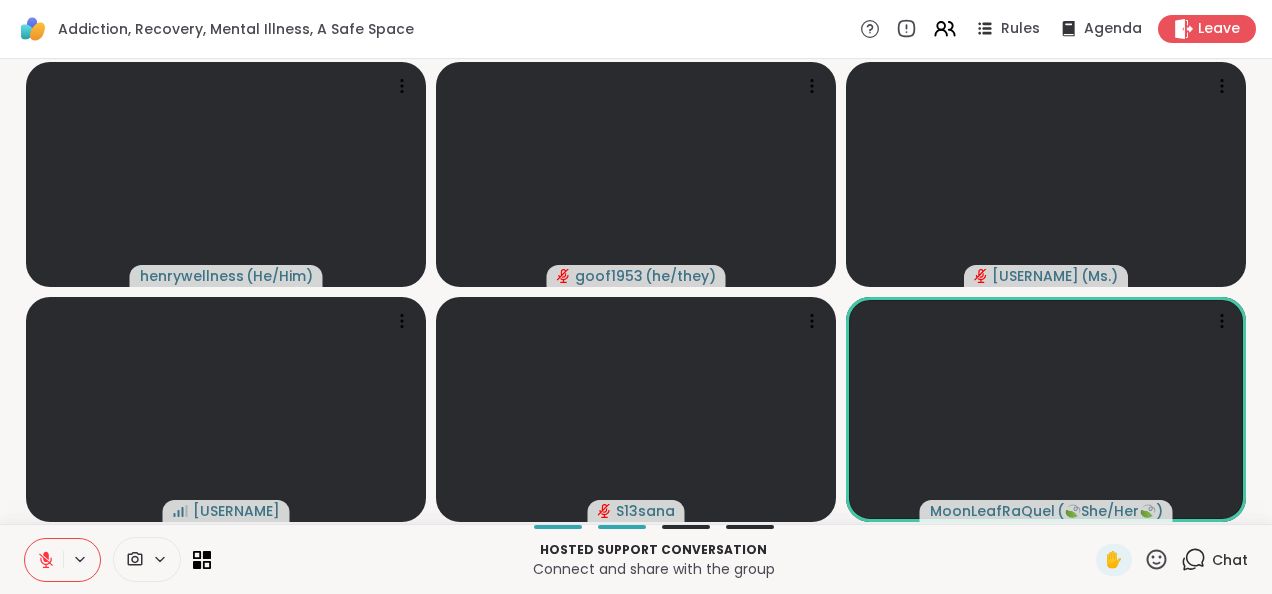 click 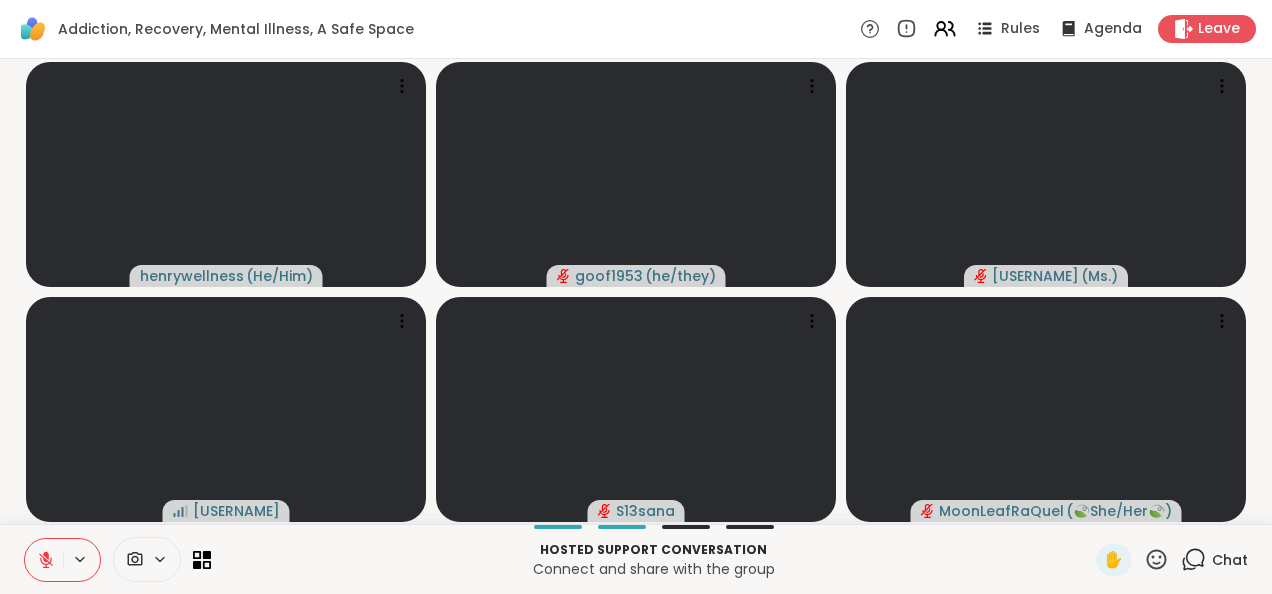 click 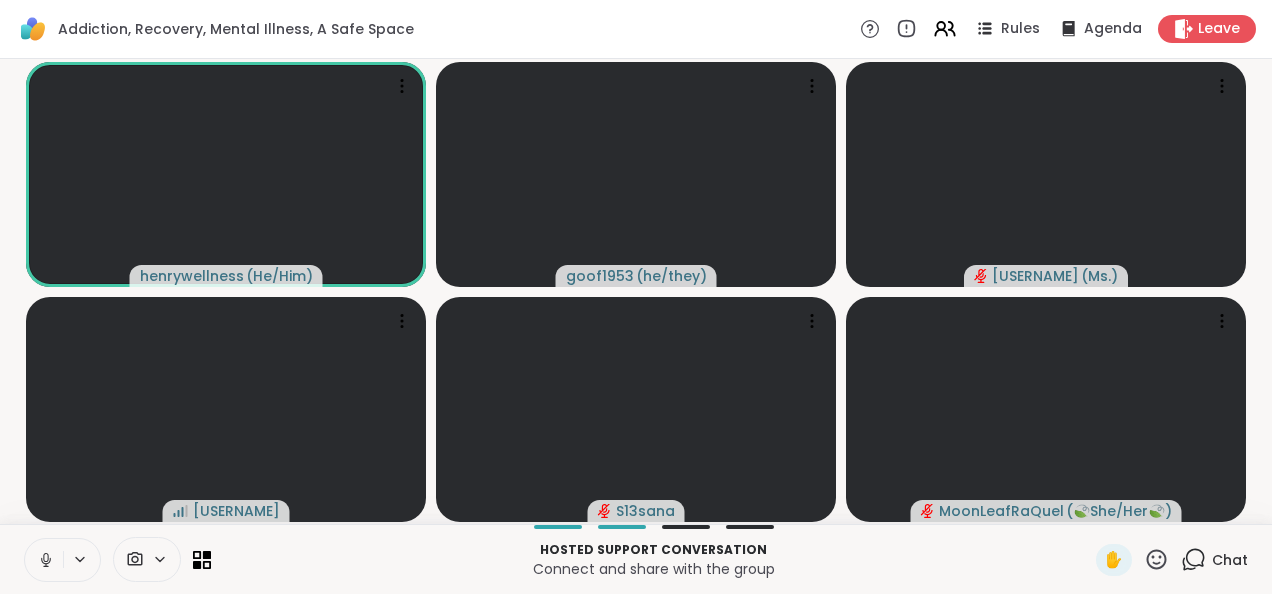 click 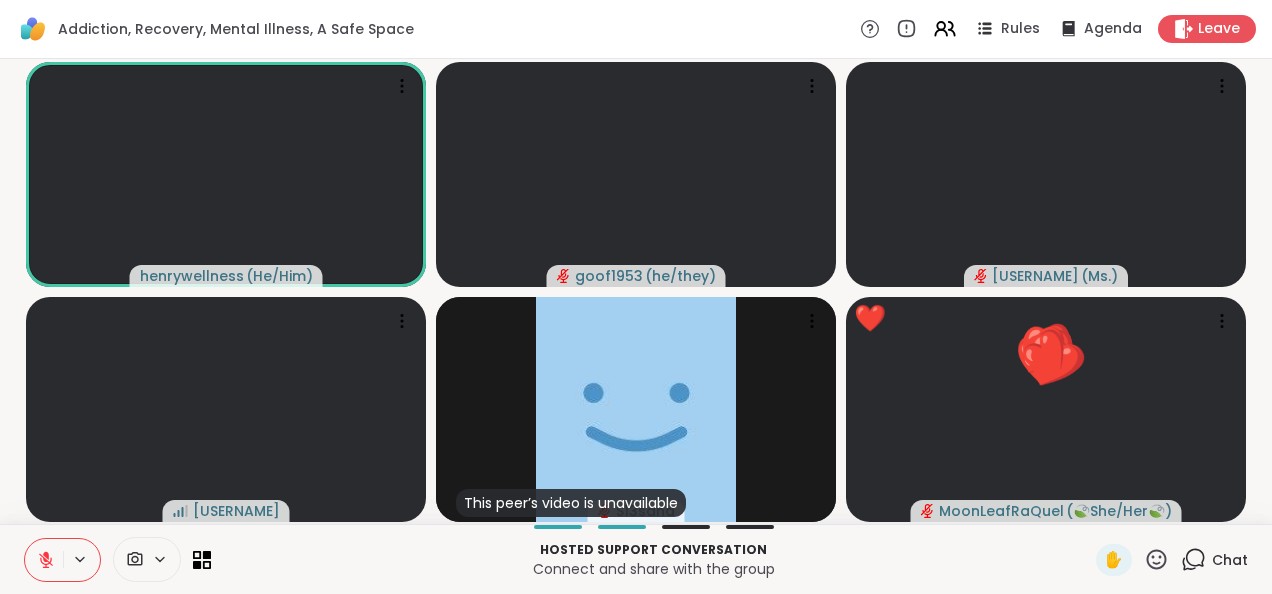 click 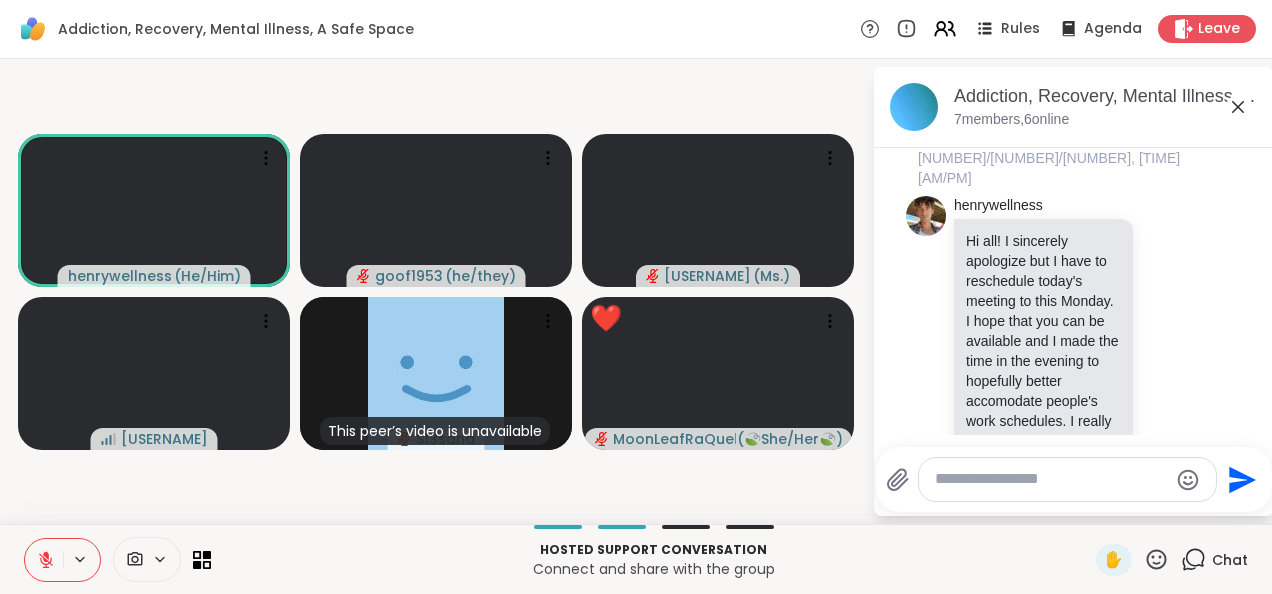 scroll, scrollTop: 898, scrollLeft: 0, axis: vertical 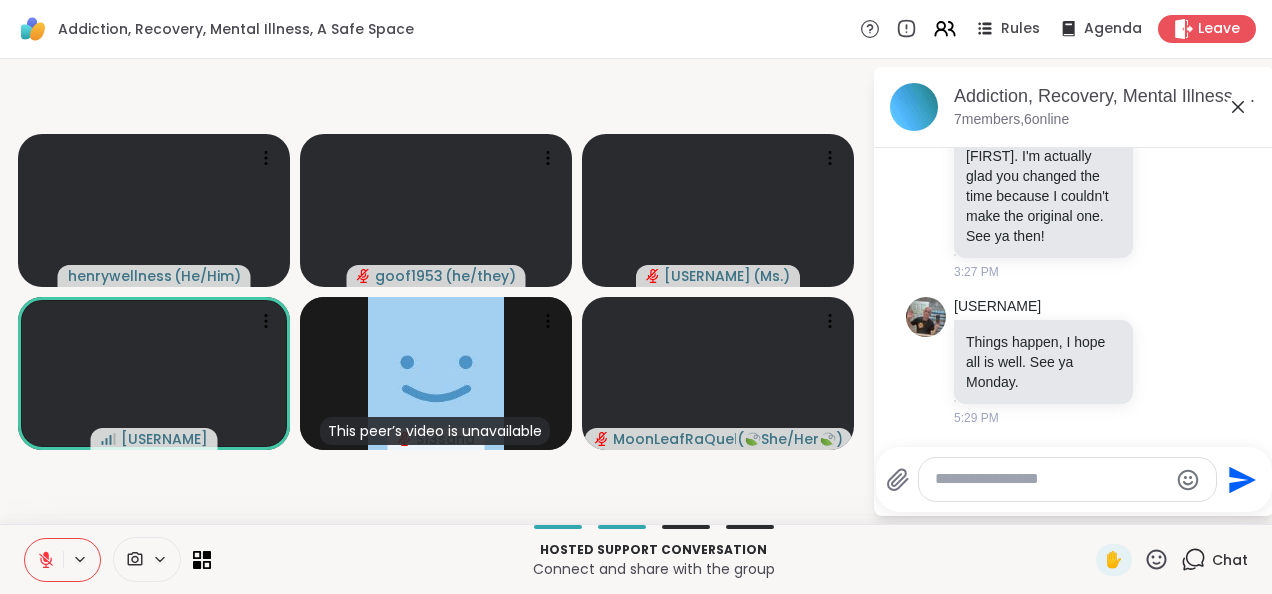 click on "[USERNAME] ( [PRONOUN] ) [USERNAME] ( [PRONOUN] ) [USERNAME] ( [GENDER] ) [USERNAME] This peer’s video is unavailable [USERNAME] [USERNAME] ( [PRONOUN] )" at bounding box center (436, 291) 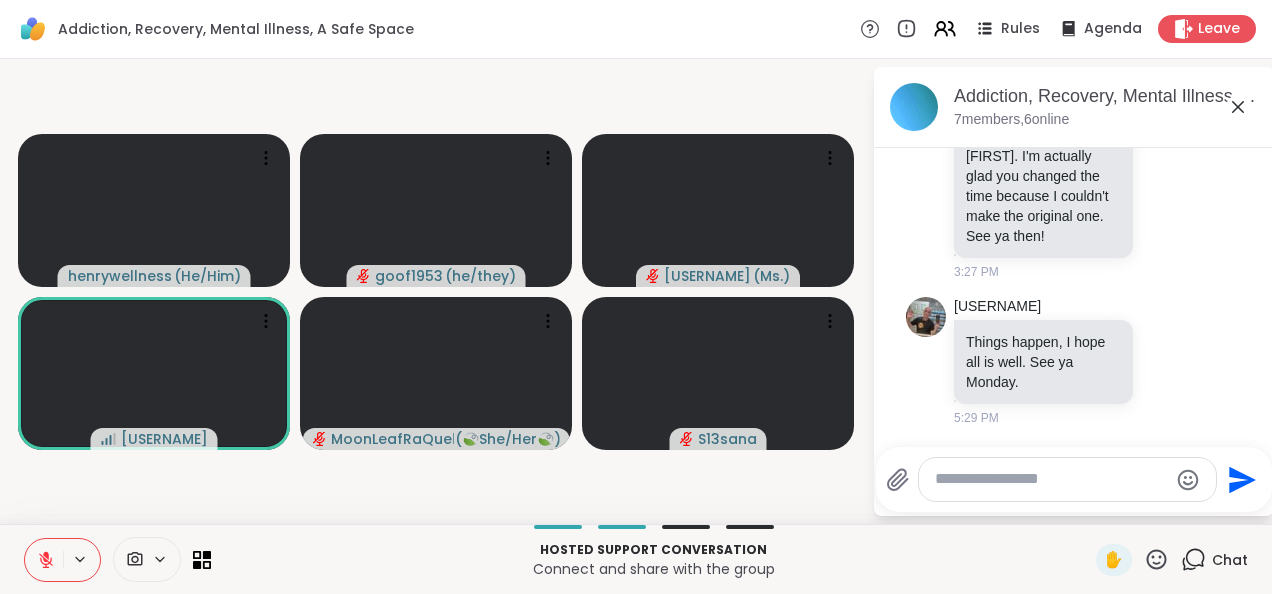 click at bounding box center [653, 527] 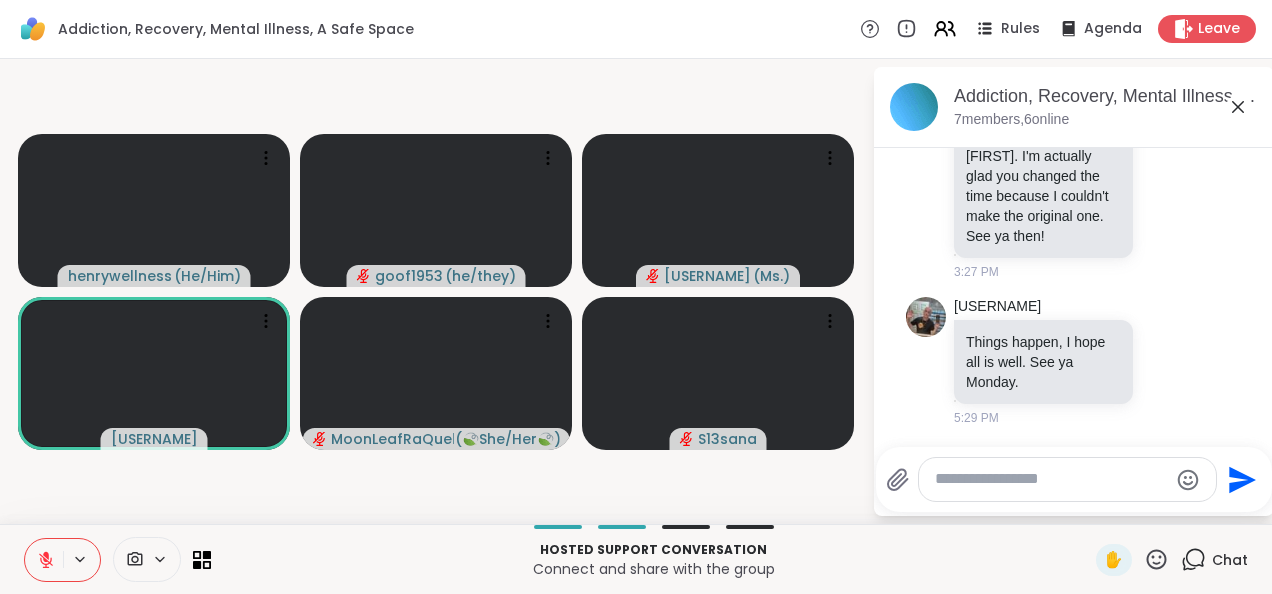 click on "Chat" at bounding box center [1230, 560] 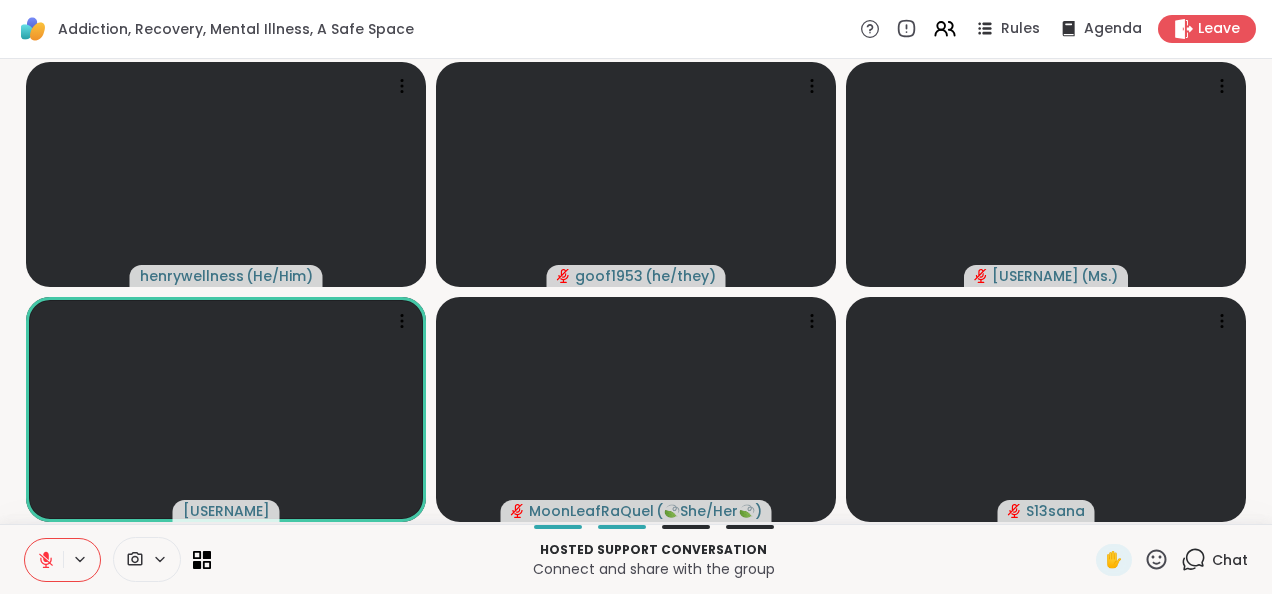 click 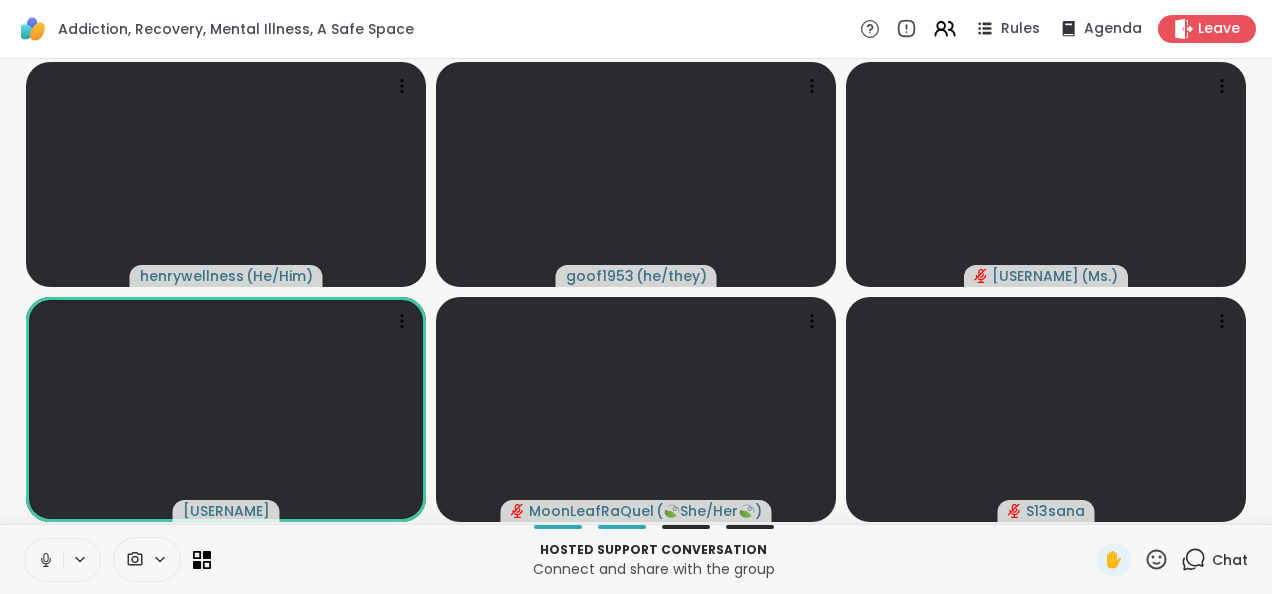click 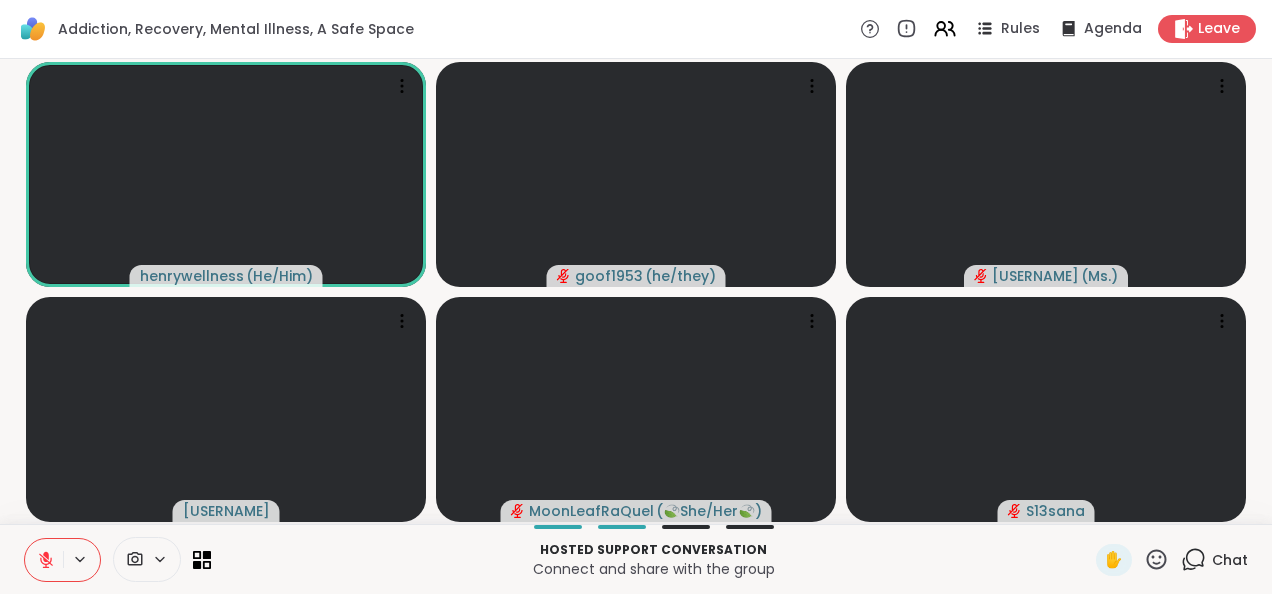 drag, startPoint x: 48, startPoint y: 559, endPoint x: 367, endPoint y: 556, distance: 319.0141 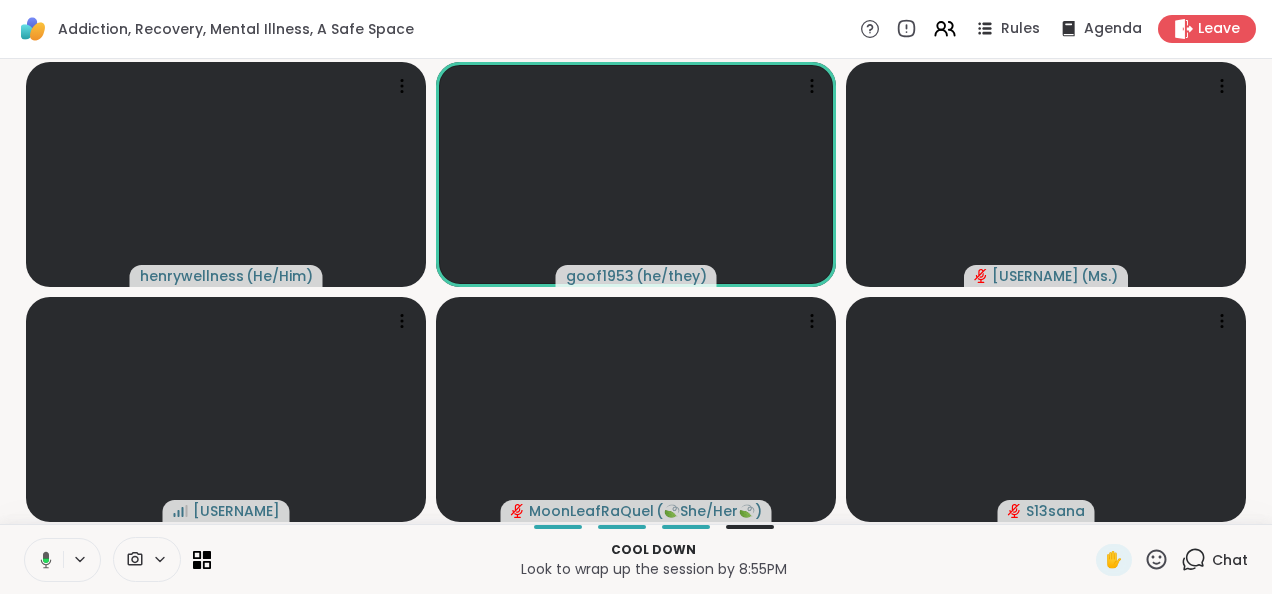 click 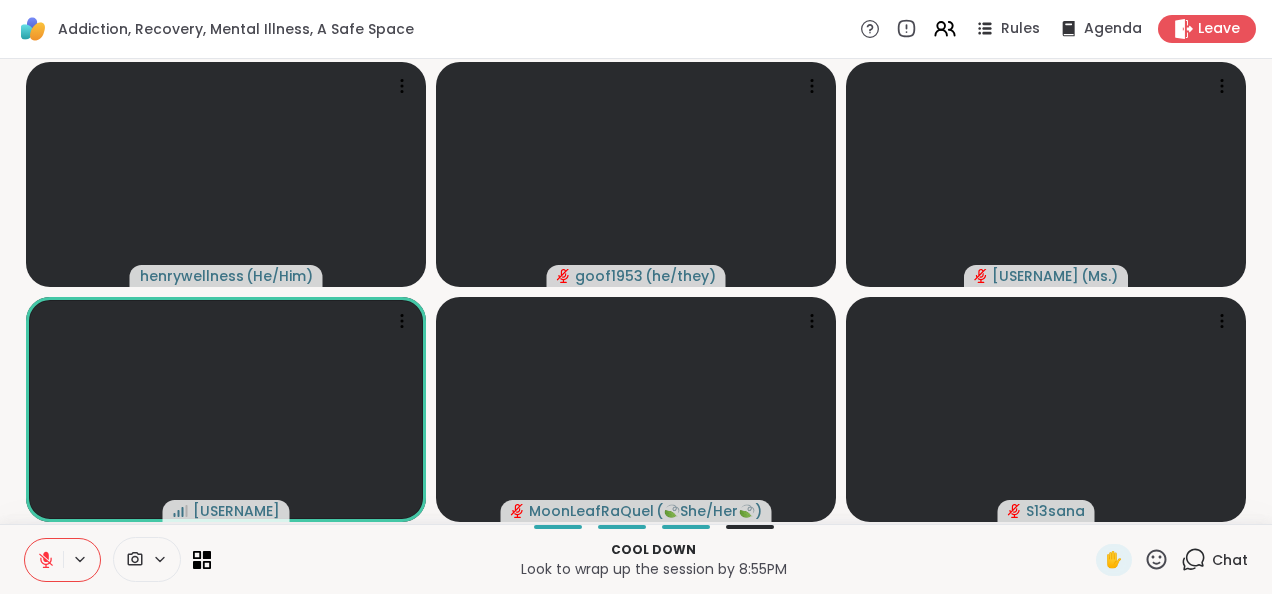 click 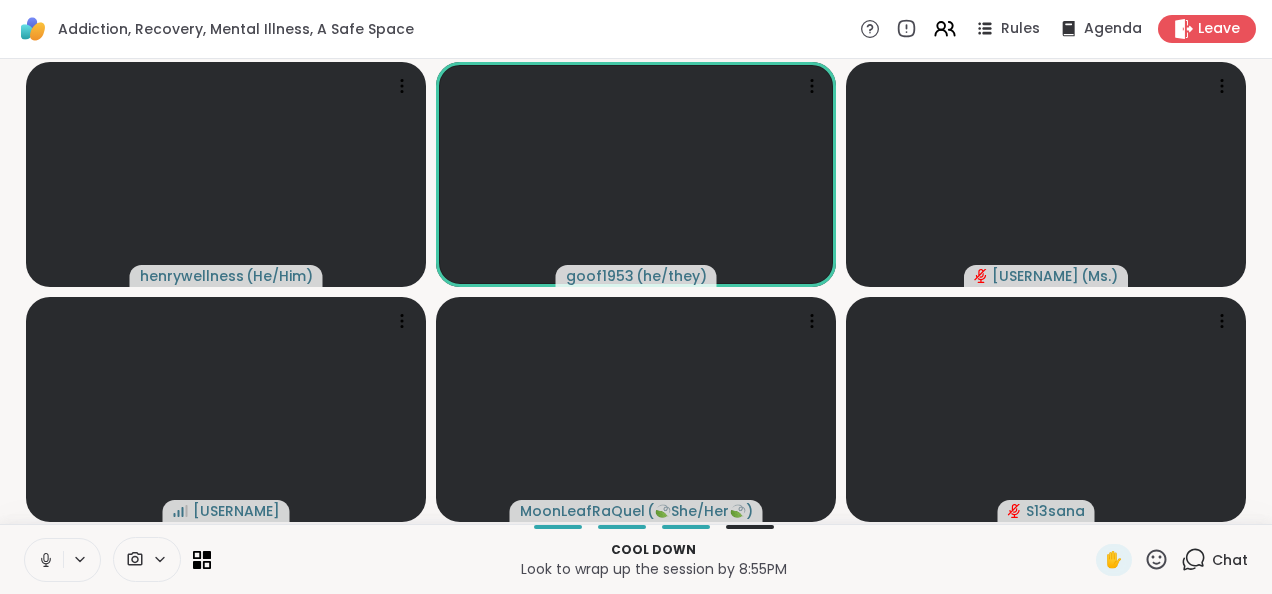 click 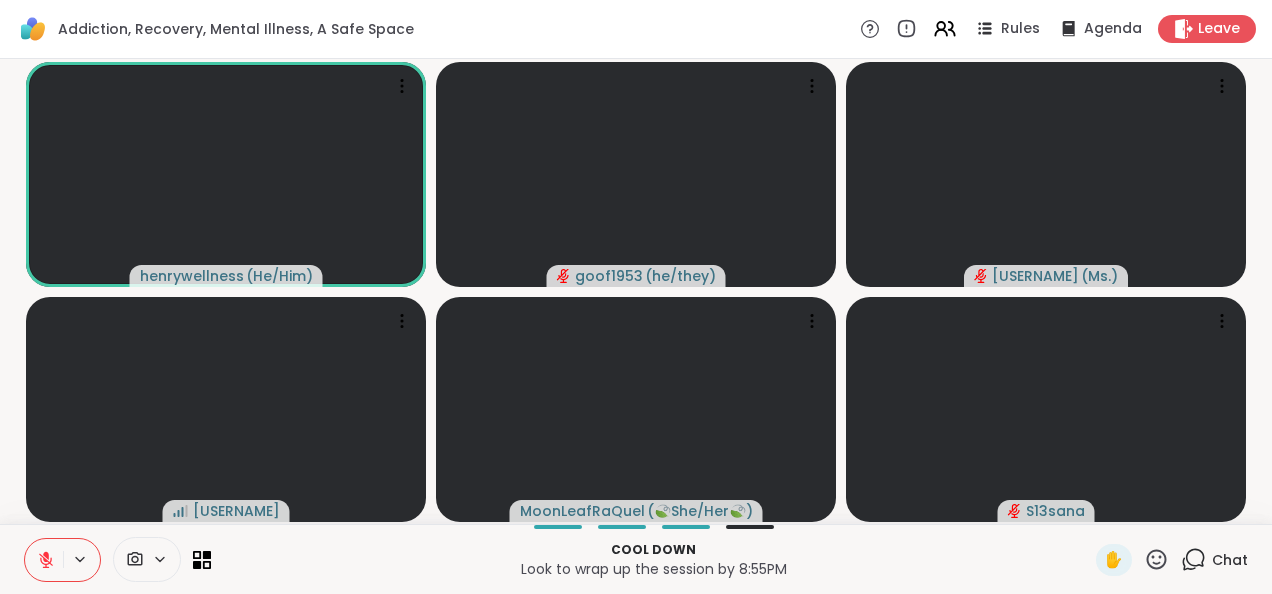 click 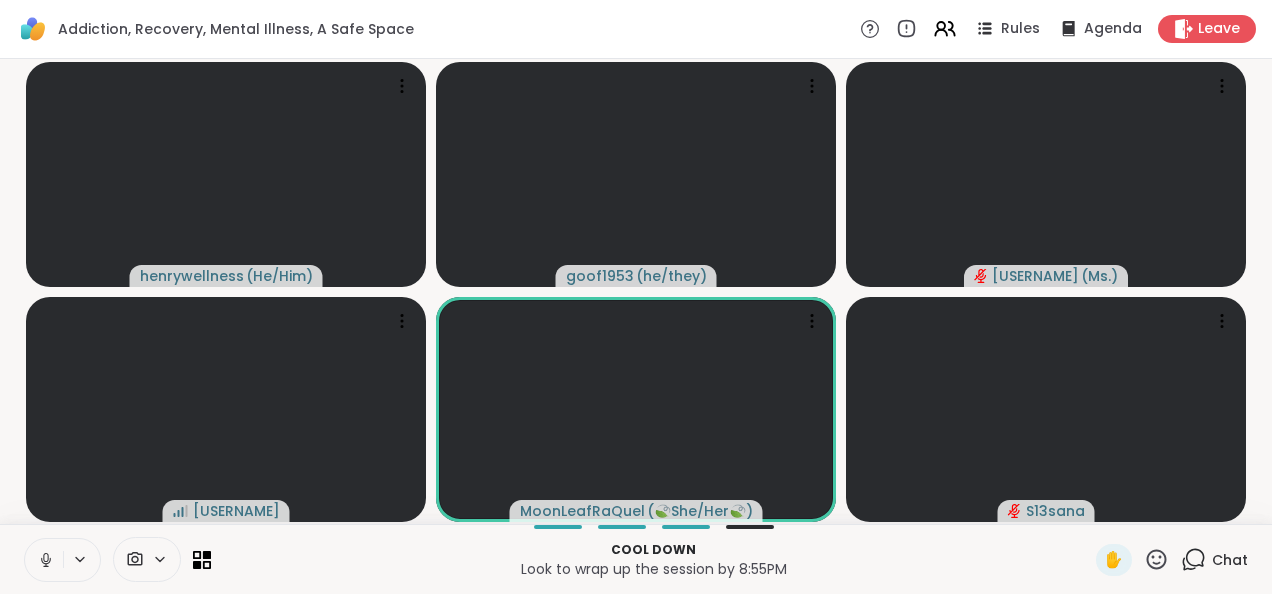 click 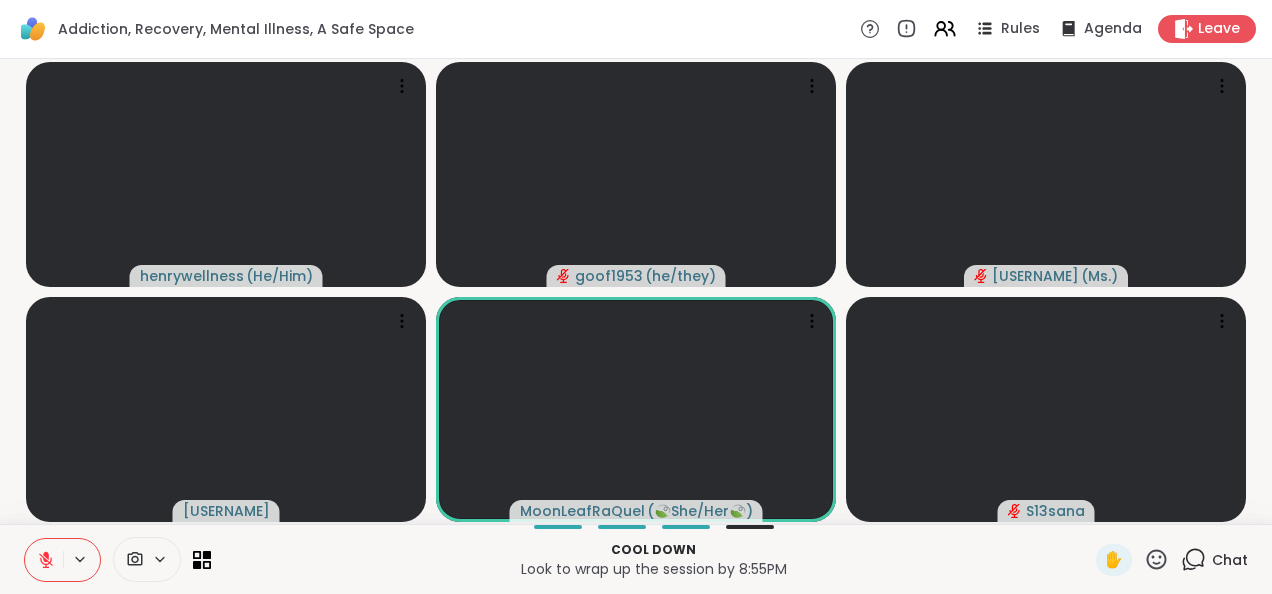 click 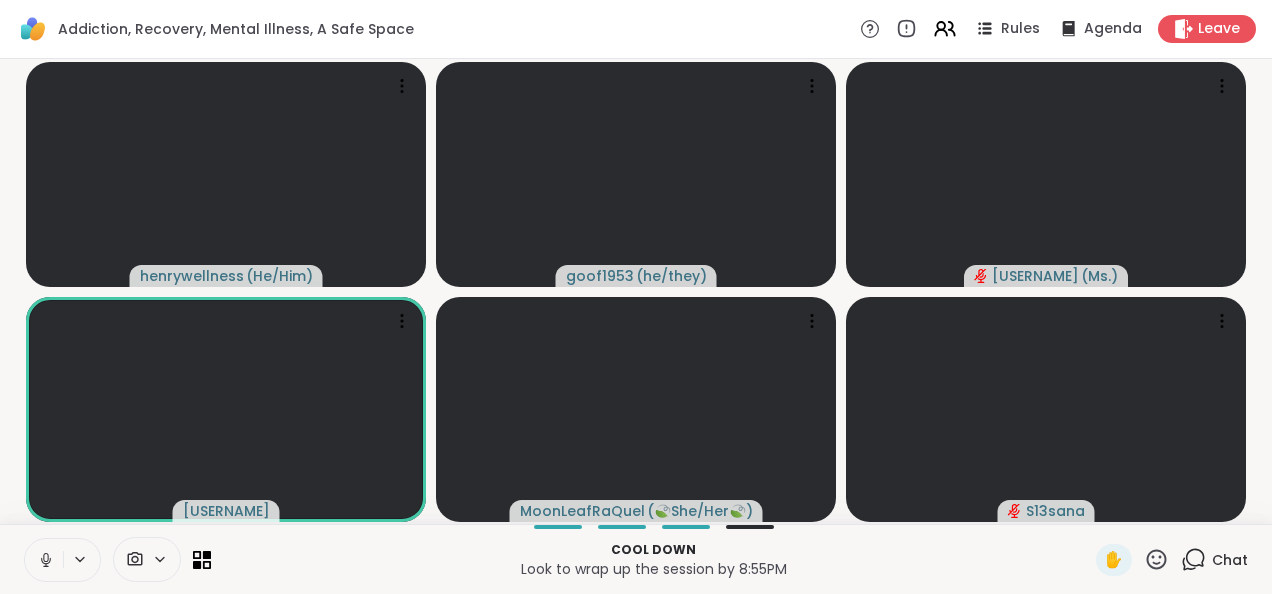 click 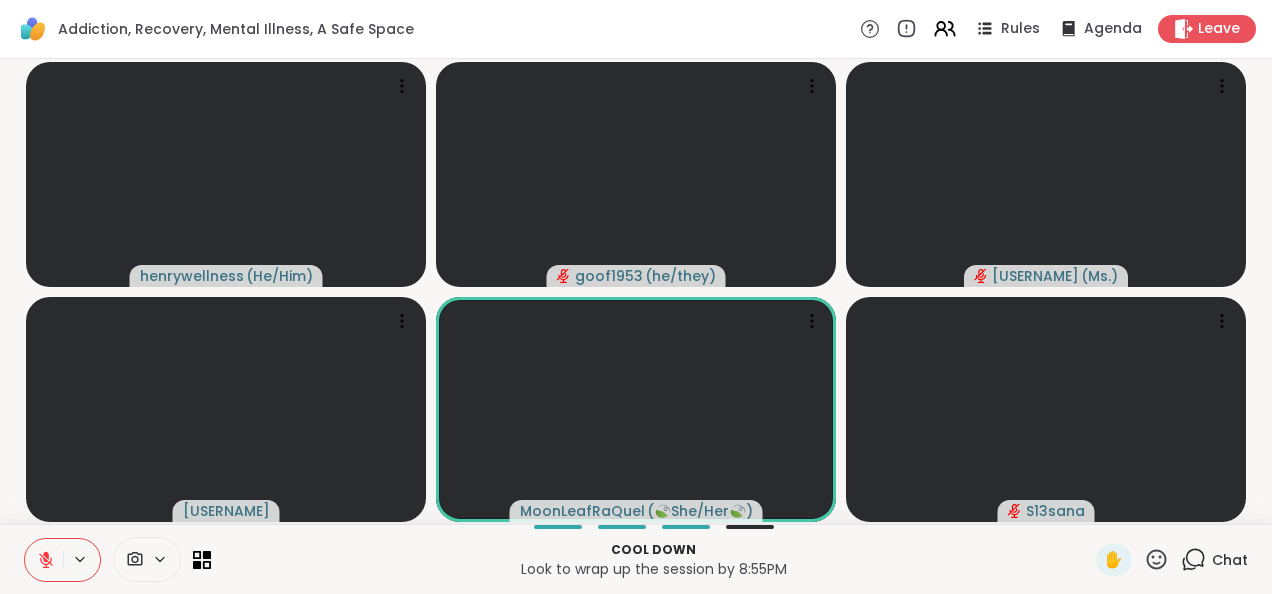 click 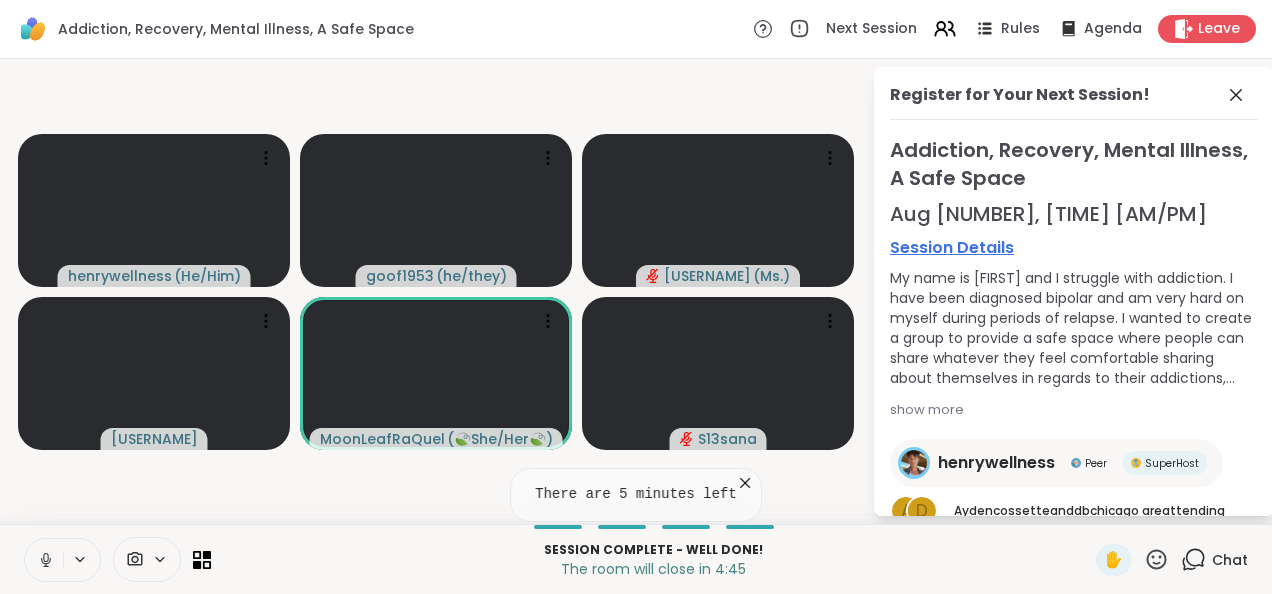 click 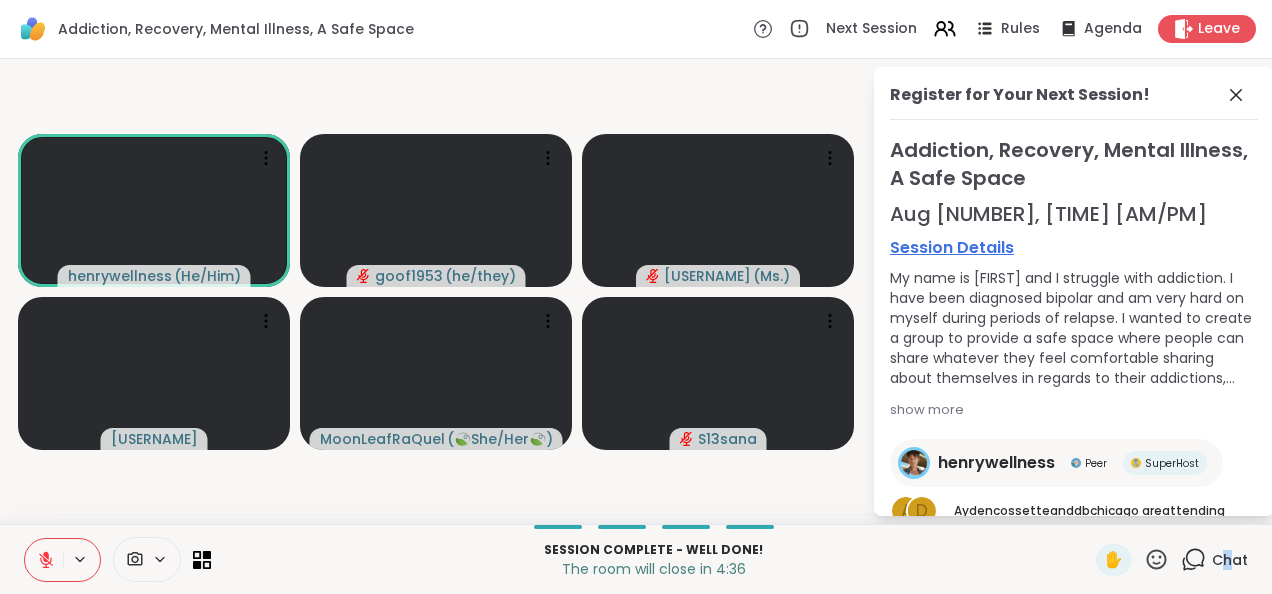 click on "Chat" at bounding box center (1230, 560) 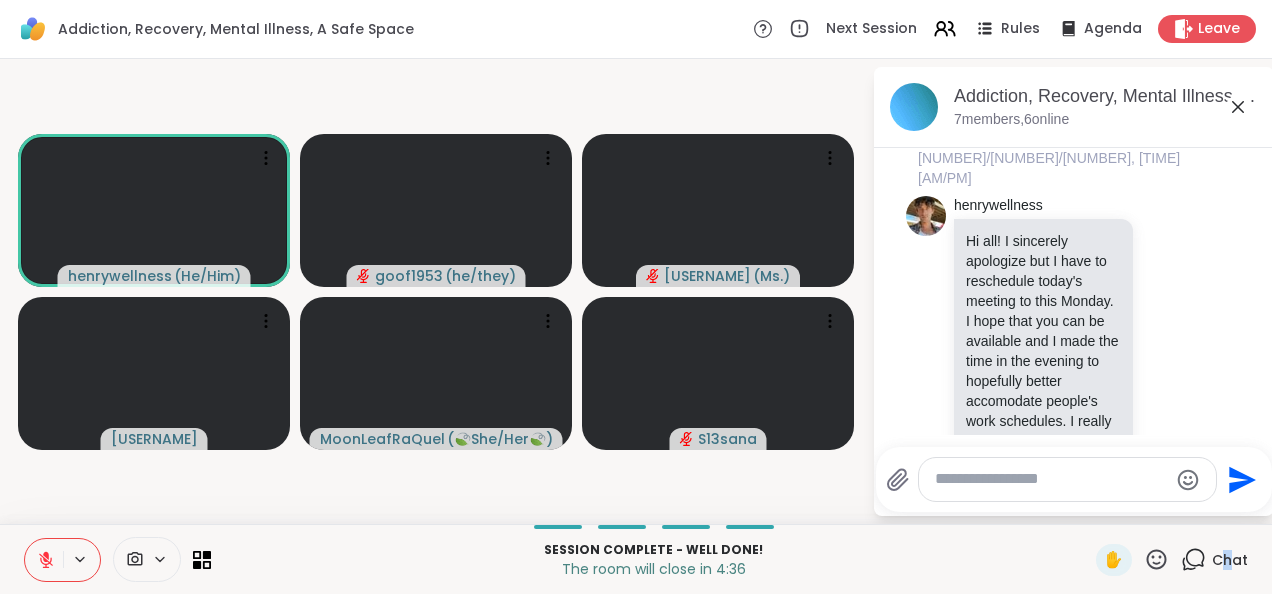 scroll, scrollTop: 898, scrollLeft: 0, axis: vertical 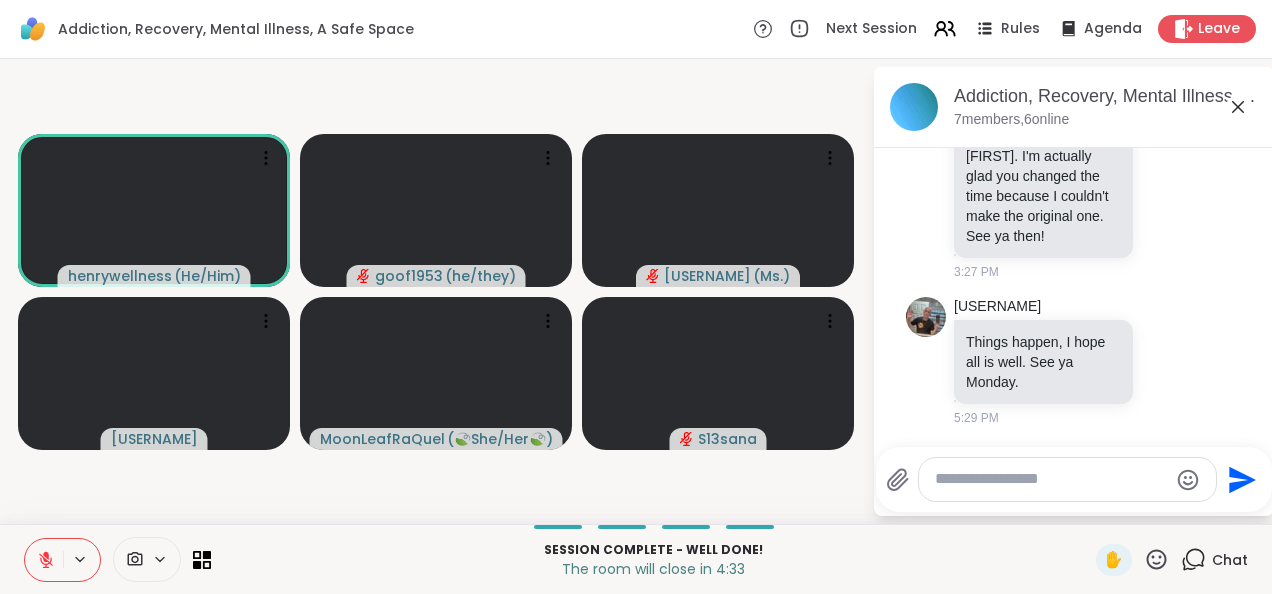 drag, startPoint x: 1215, startPoint y: 558, endPoint x: 1032, endPoint y: 569, distance: 183.3303 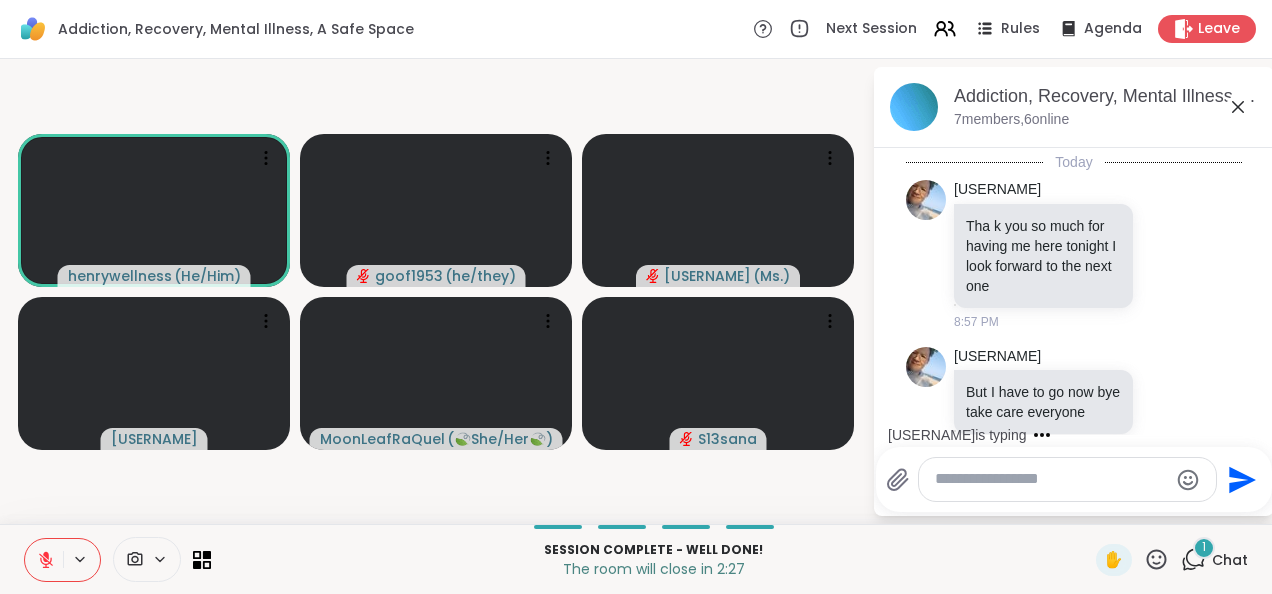 scroll, scrollTop: 1249, scrollLeft: 0, axis: vertical 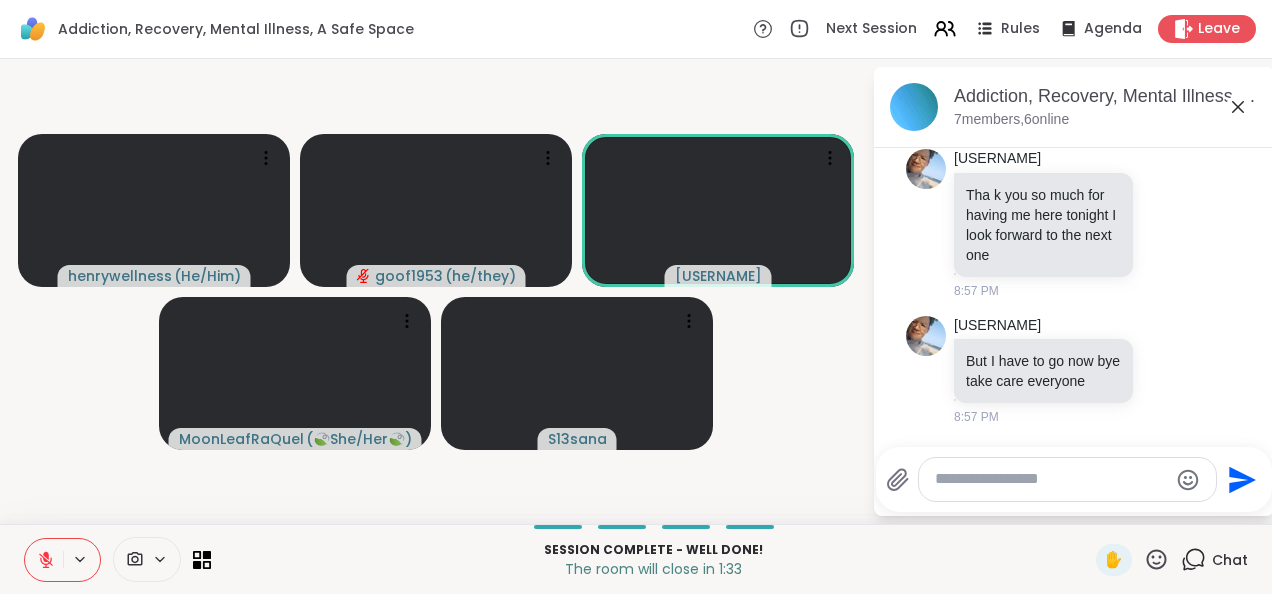 click 